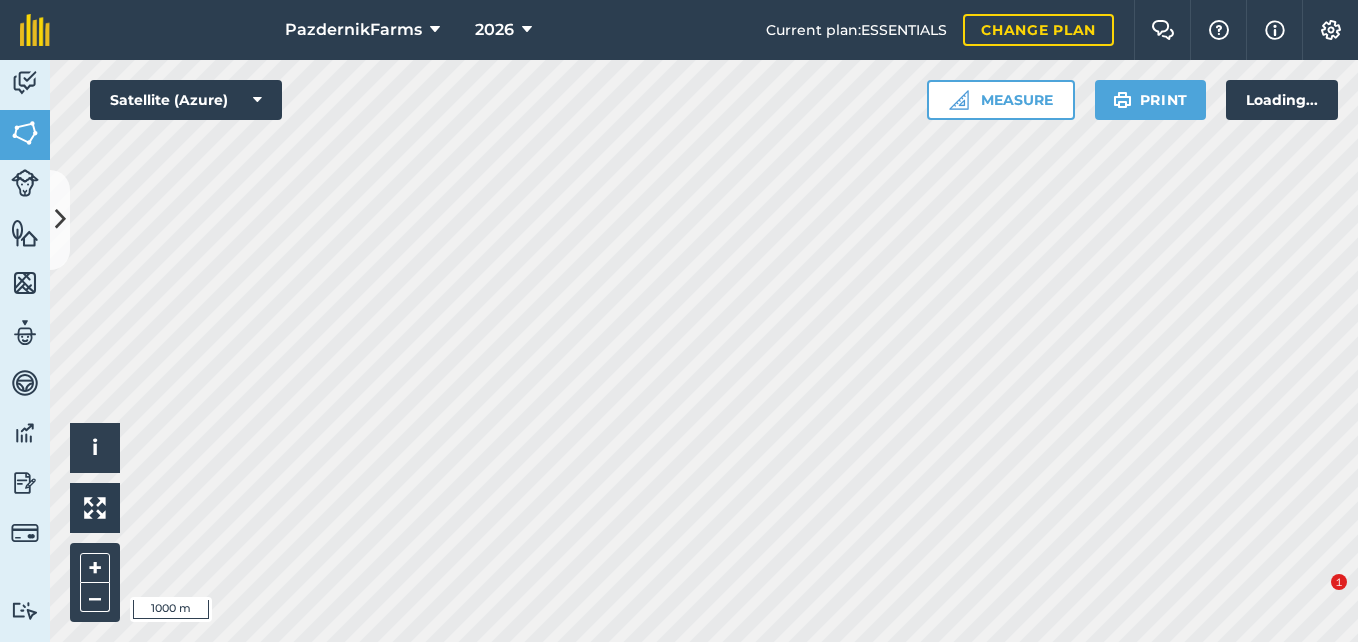 scroll, scrollTop: 0, scrollLeft: 0, axis: both 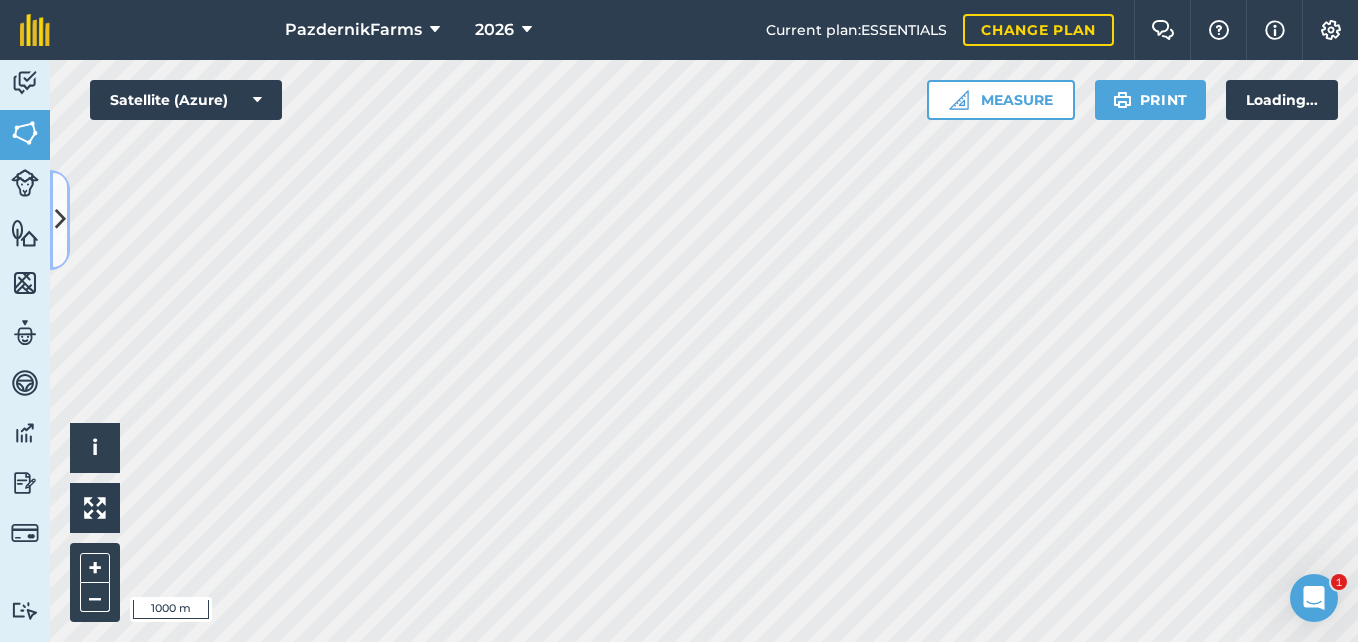 click at bounding box center [60, 219] 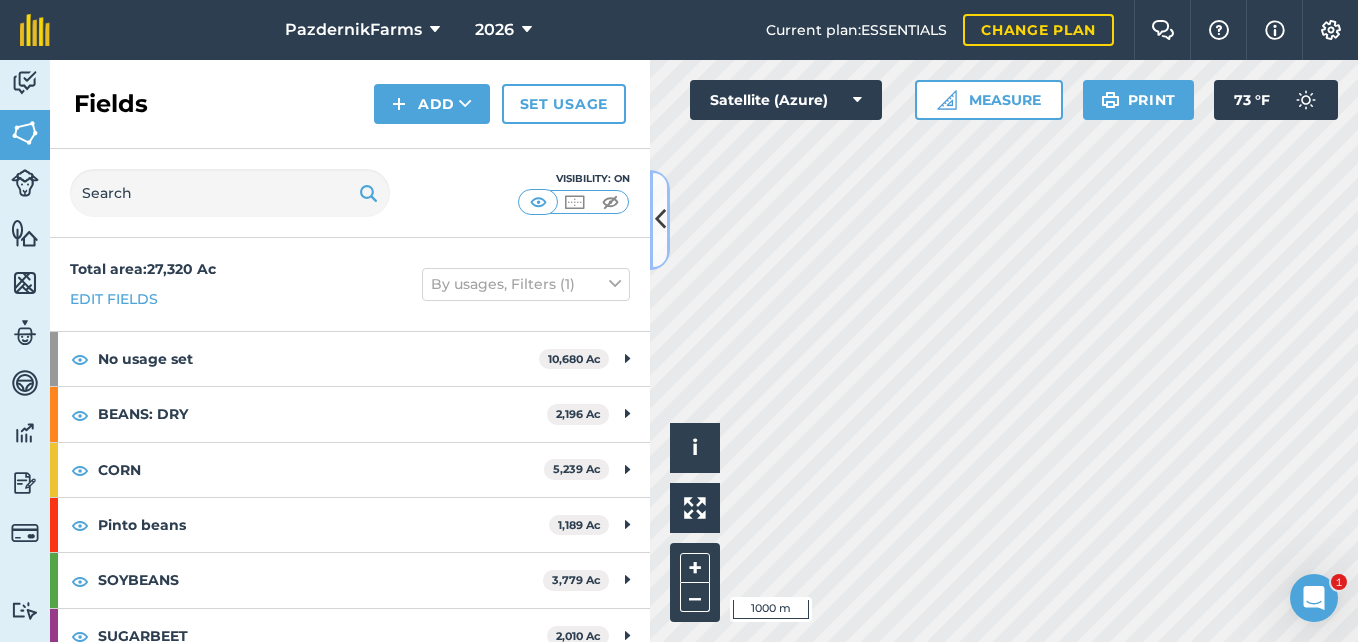 click at bounding box center (660, 219) 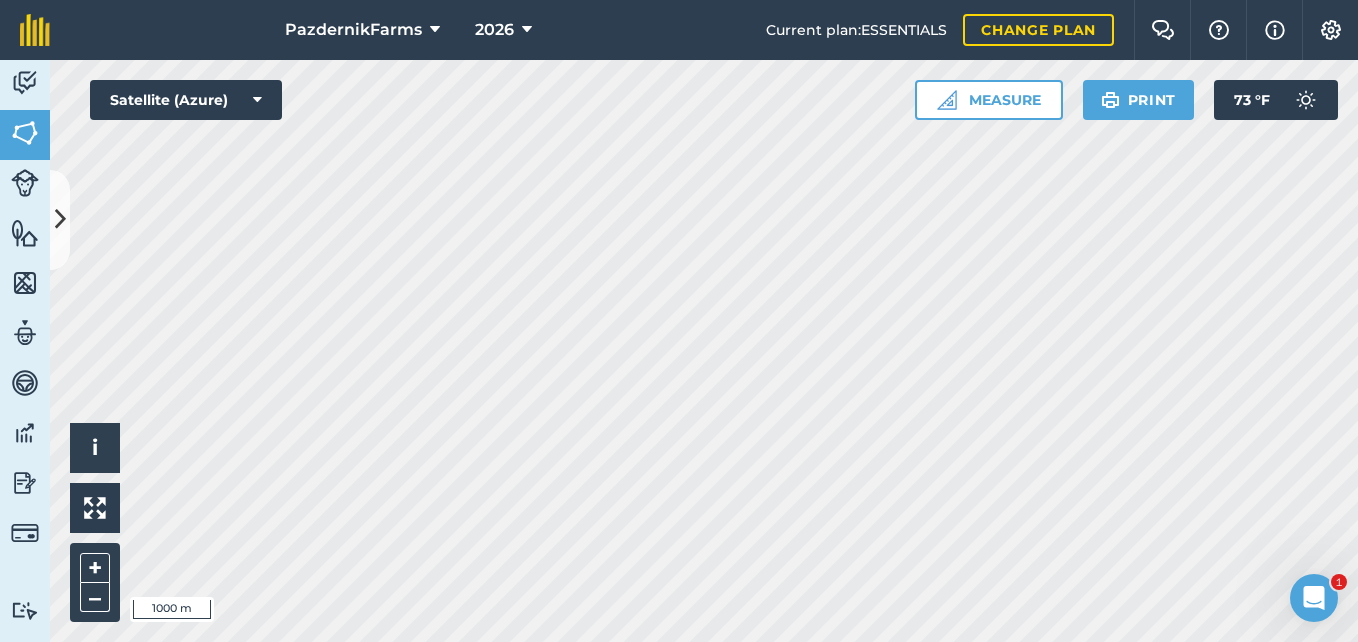 click on "PazdernikFarms 2026 Current plan :  ESSENTIALS   Change plan Farm Chat Help Info Settings PazdernikFarms  -  2026 Reproduced with the permission of  Microsoft Printed on  [DATE] Field usages No usage set BEANS: DRY CORN Pinto beans SOYBEANS SUGARBEET WHEAT Feature types Trees Water Activity Fields Livestock Features Maps Team Vehicles Data Reporting Billing Tutorials Tutorials Fields   Add   Set usage Visibility: On Total area :  27,320   Ac Edit fields By usages, Filters (1) No usage set 10,680   [GEOGRAPHIC_DATA][PERSON_NAME][GEOGRAPHIC_DATA]  156.2   [PERSON_NAME][GEOGRAPHIC_DATA]  147.9   [GEOGRAPHIC_DATA][PERSON_NAME][GEOGRAPHIC_DATA]  269.1   [PERSON_NAME][GEOGRAPHIC_DATA]  302.9   [PERSON_NAME][GEOGRAPHIC_DATA]  282   [GEOGRAPHIC_DATA][PERSON_NAME][GEOGRAPHIC_DATA]  260.1   [PERSON_NAME]  321.9   [PERSON_NAME][GEOGRAPHIC_DATA]  223.7   [PERSON_NAME]  46.57   [PERSON_NAME][GEOGRAPHIC_DATA]  86.64   [PERSON_NAME]  77.41   [PERSON_NAME]  234.2   [PERSON_NAME][GEOGRAPHIC_DATA]  396.8   [PERSON_NAME]  73.83   [PERSON_NAME]  206   [PERSON_NAME][GEOGRAPHIC_DATA]  68.97   [PERSON_NAME]  507.1   [PERSON_NAME][GEOGRAPHIC_DATA]  61.89   [PERSON_NAME]  73.1   [PERSON_NAME][GEOGRAPHIC_DATA]  530.5   [PERSON_NAME]  37.21   [PERSON_NAME]  71.81   [PERSON_NAME]  144   [PERSON_NAME]  151.5   [PERSON_NAME]  122.3   Ac 114.3" at bounding box center (679, 321) 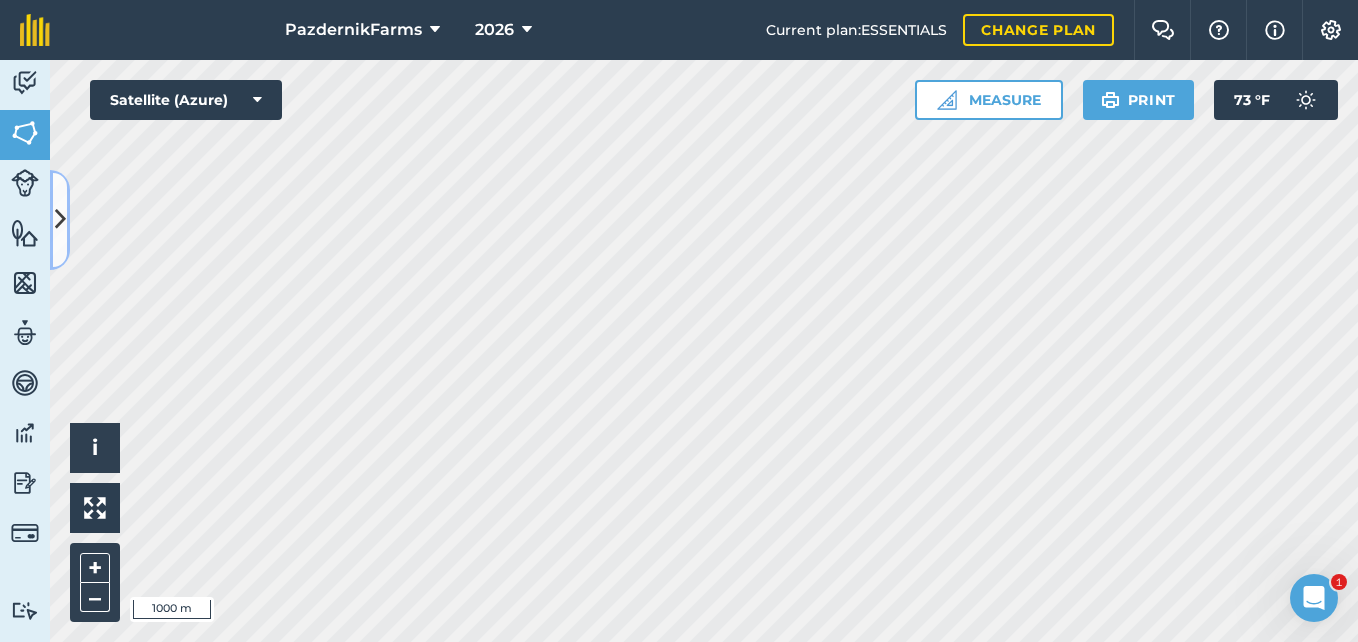 click at bounding box center [60, 219] 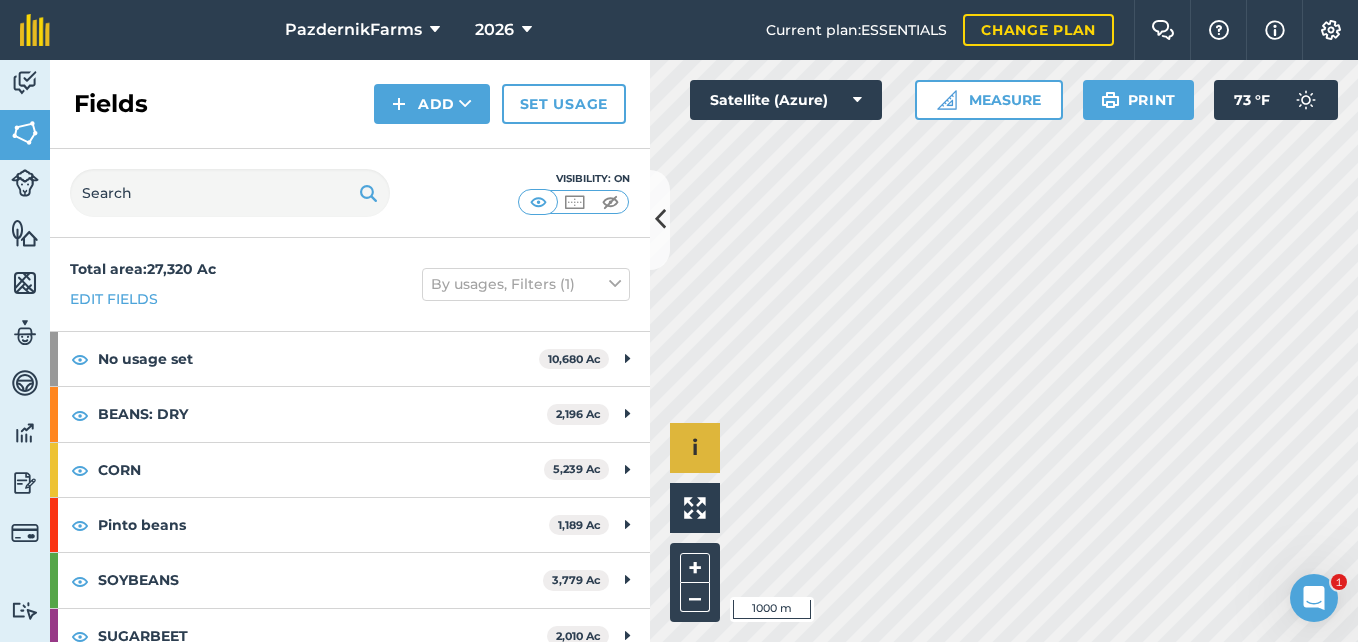 click on "Hello i © 2025 TomTom, Microsoft 1000 m + –" at bounding box center (1004, 351) 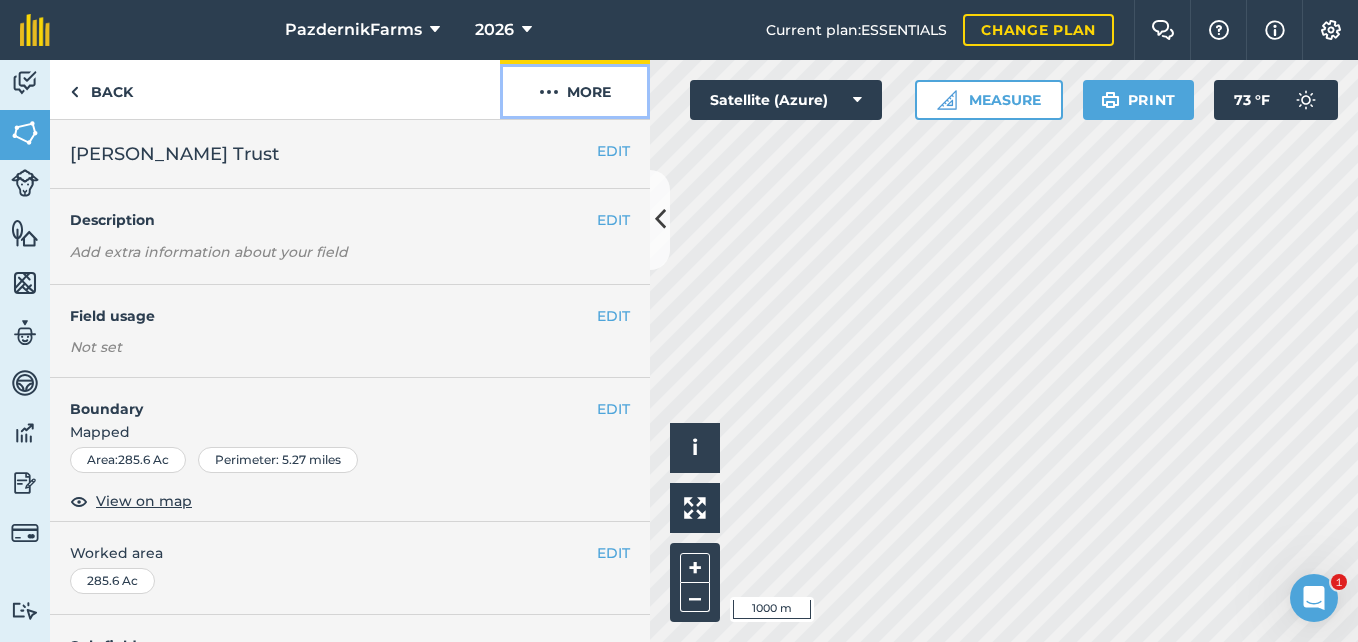 click on "More" at bounding box center (575, 89) 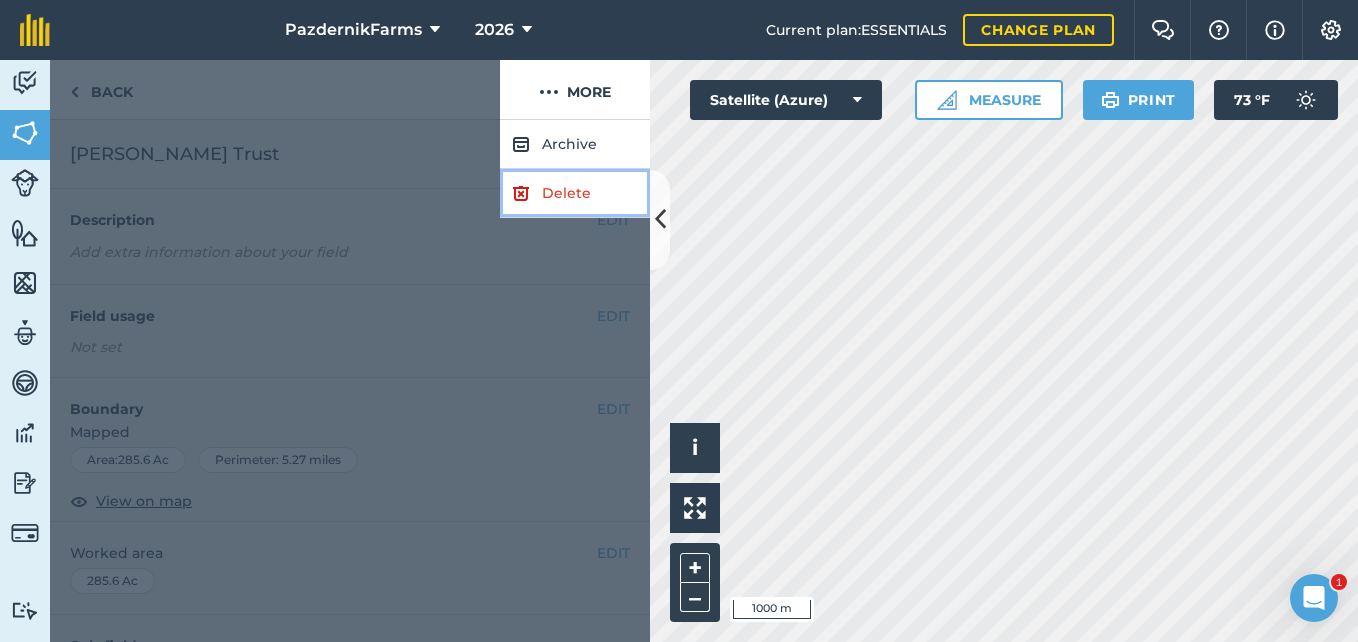 click on "Delete" at bounding box center (575, 193) 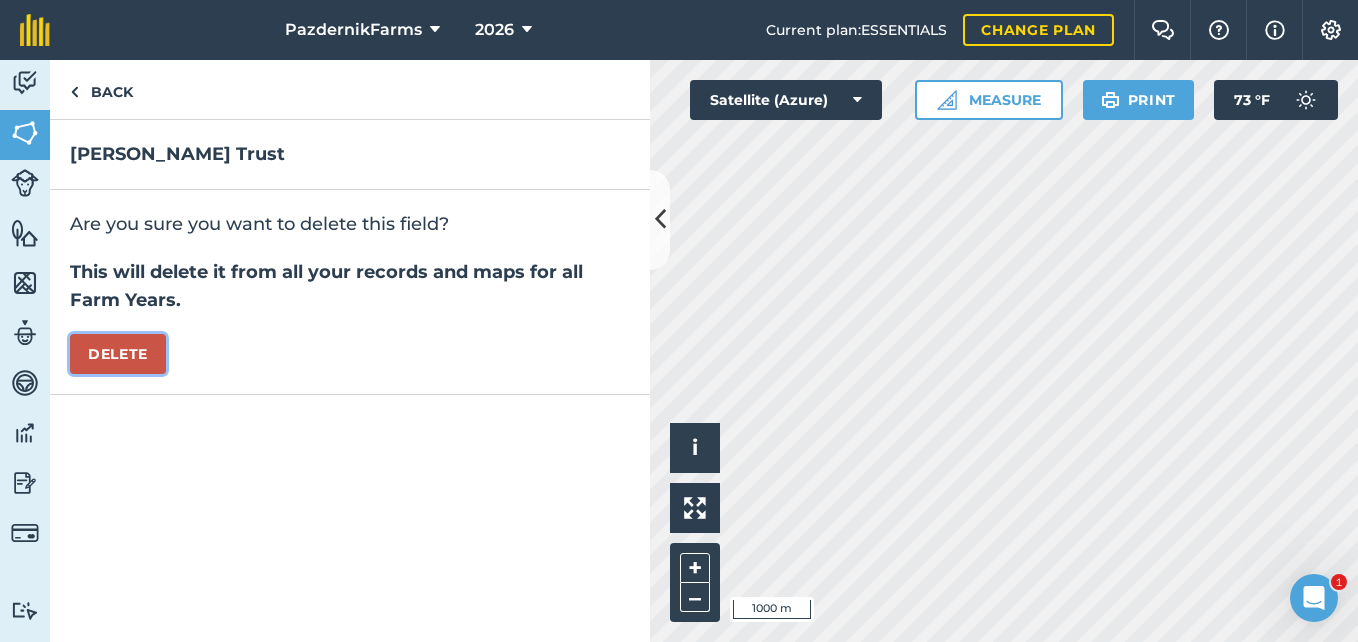 click on "Delete" at bounding box center (118, 354) 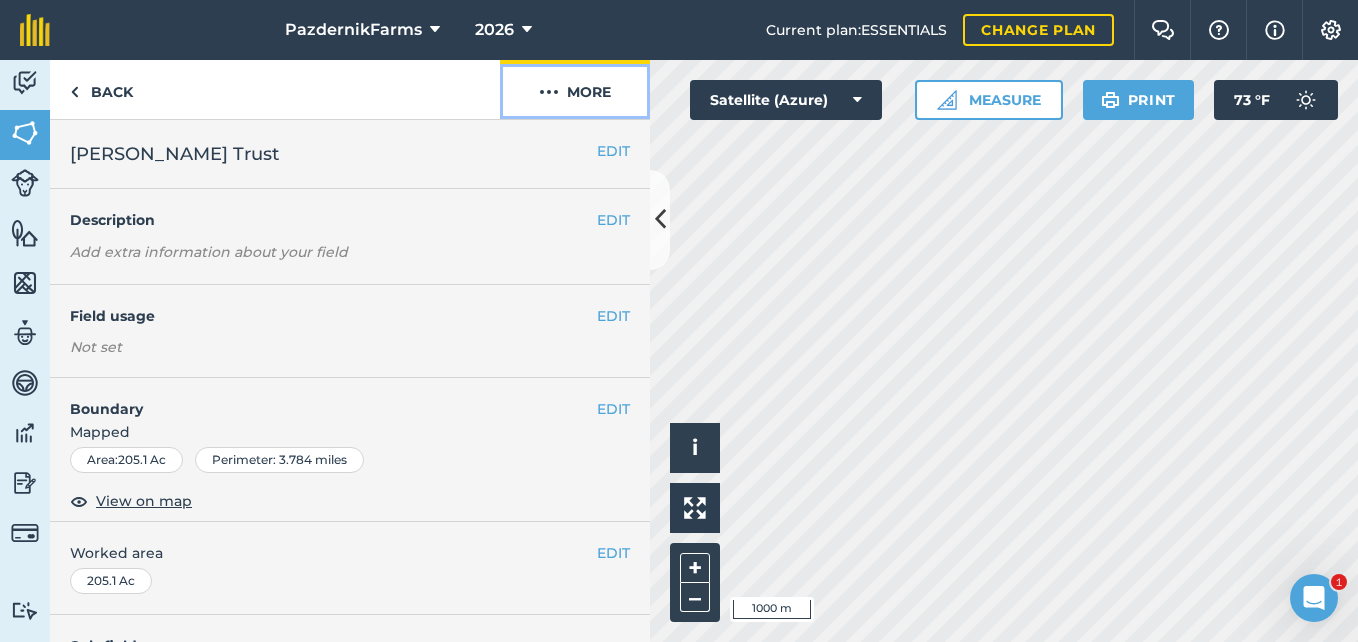 click on "More" at bounding box center [575, 89] 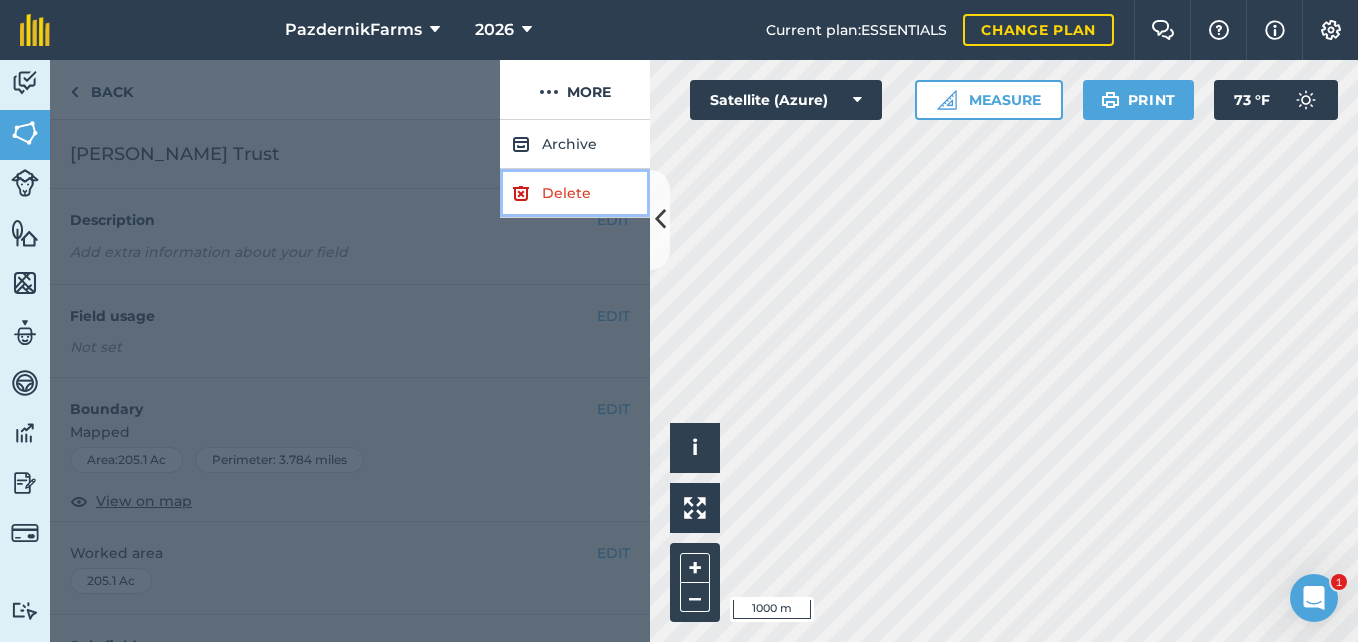 click on "Delete" at bounding box center [575, 193] 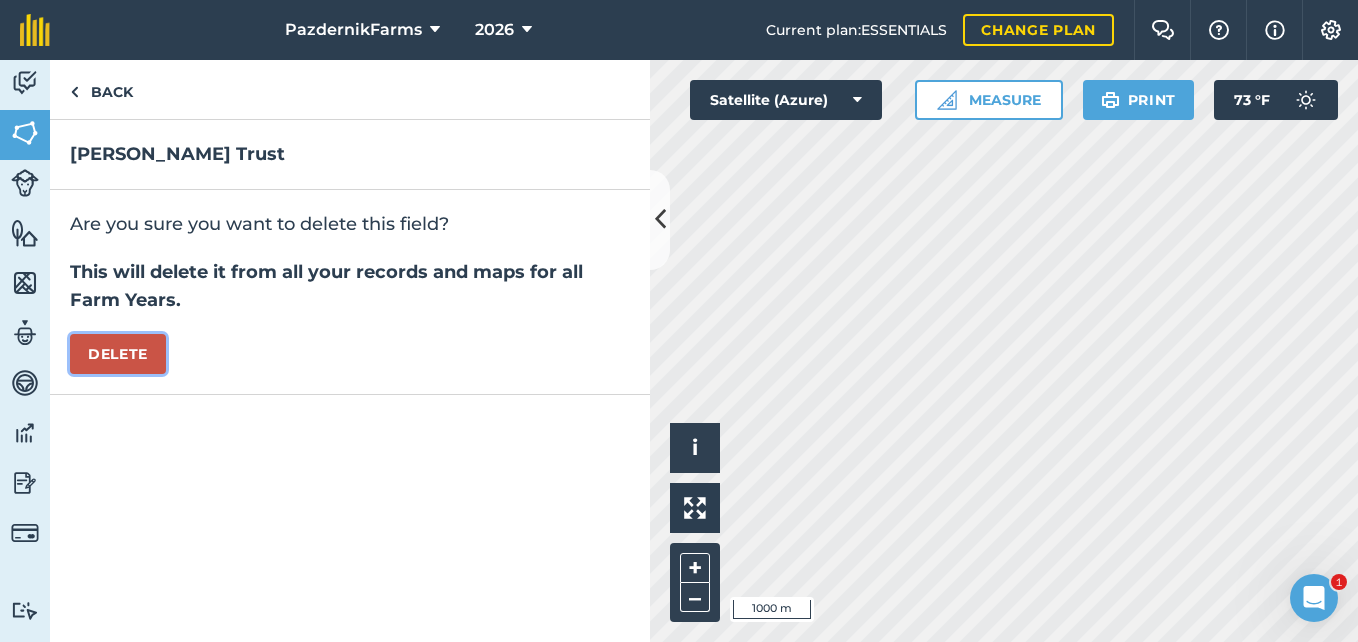 click on "Delete" at bounding box center (118, 354) 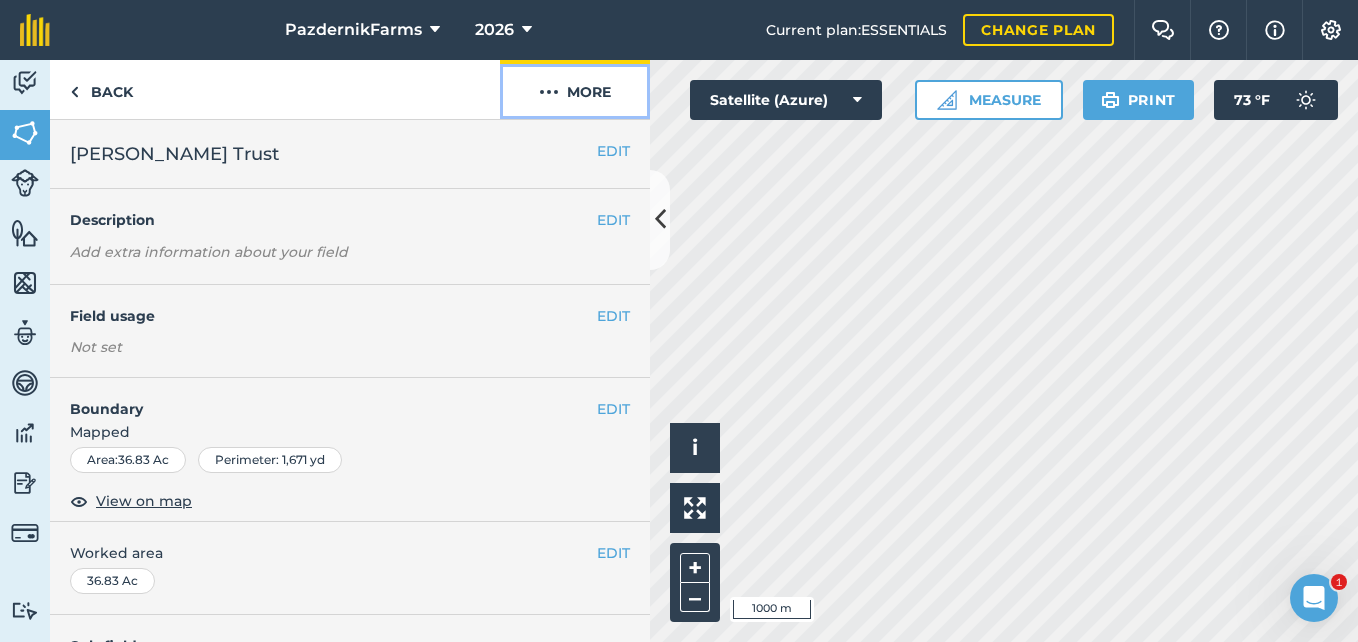 click on "More" at bounding box center (575, 89) 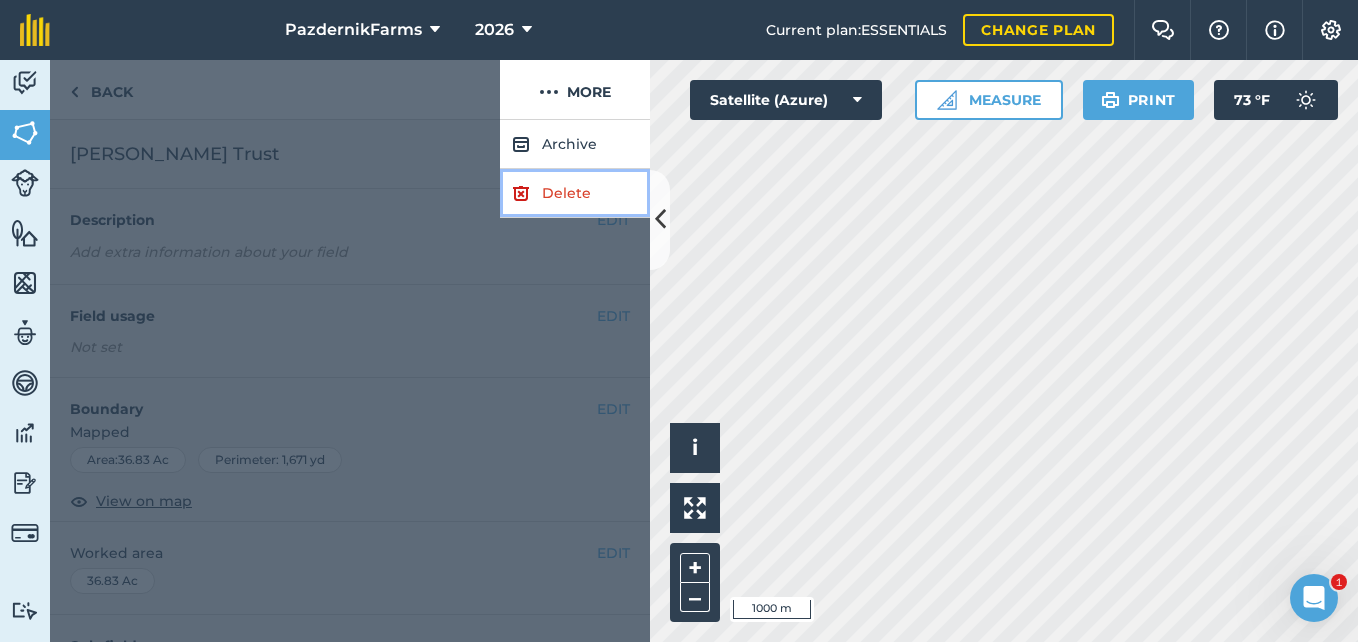 click on "Delete" at bounding box center [575, 193] 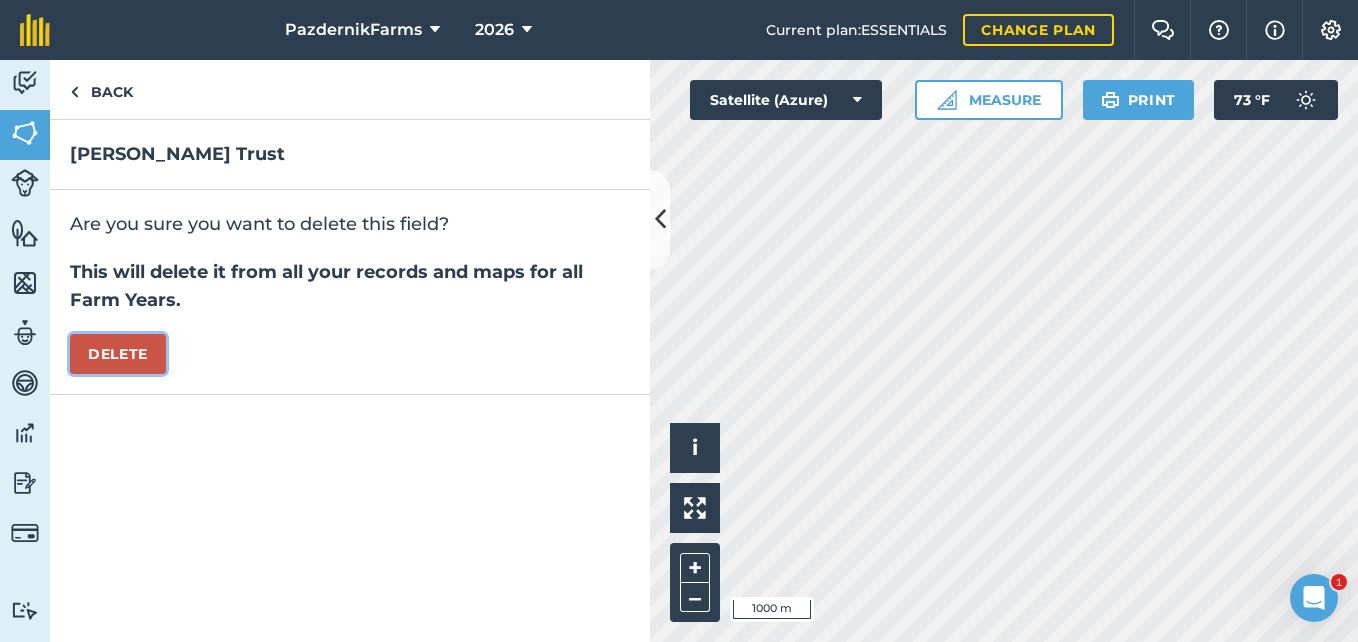 click on "Delete" at bounding box center [118, 354] 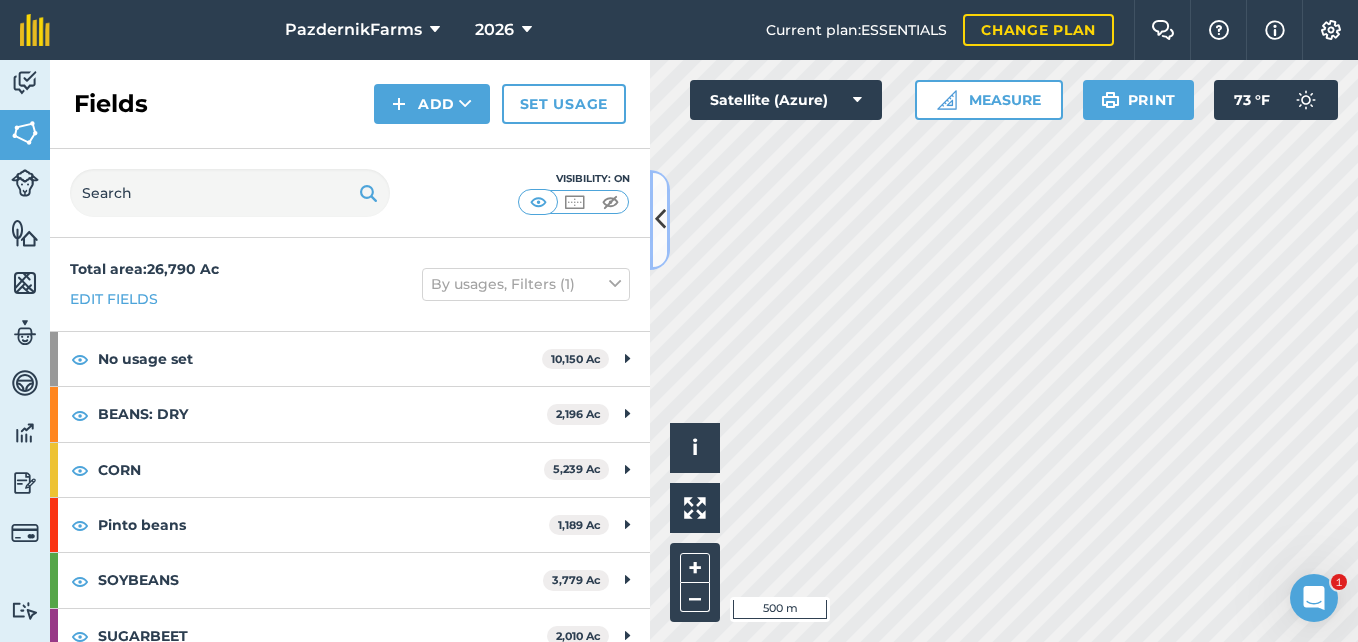 click at bounding box center (660, 219) 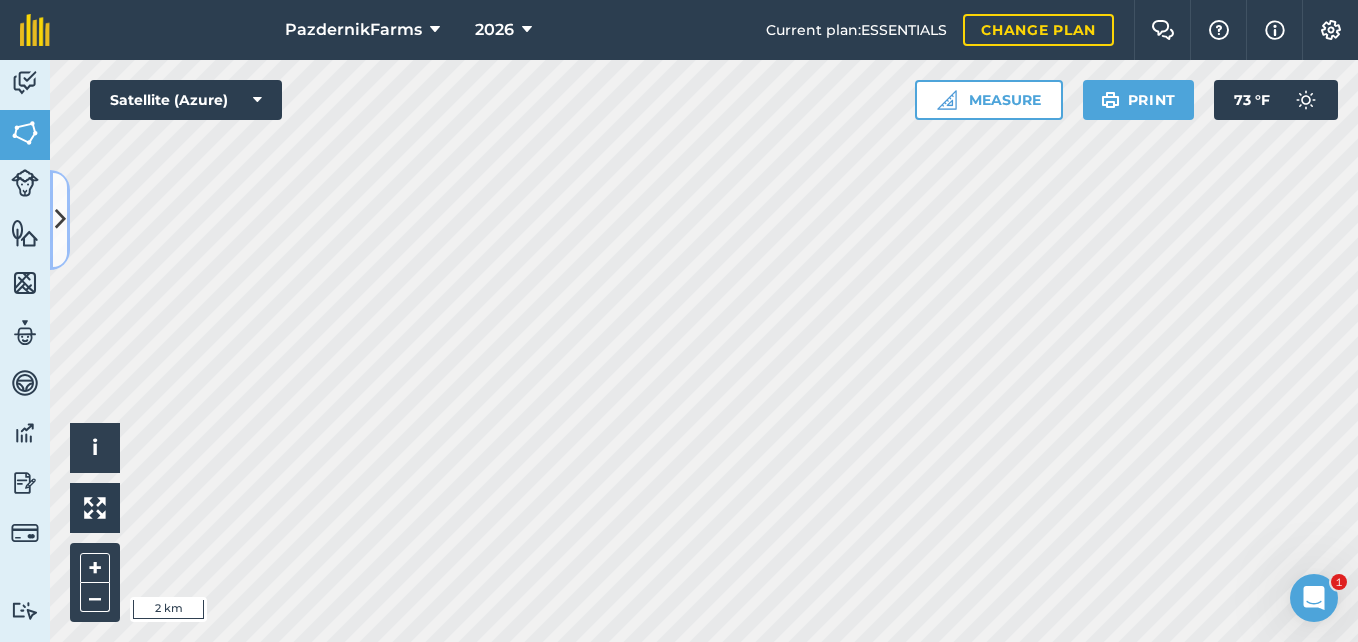 click at bounding box center [60, 220] 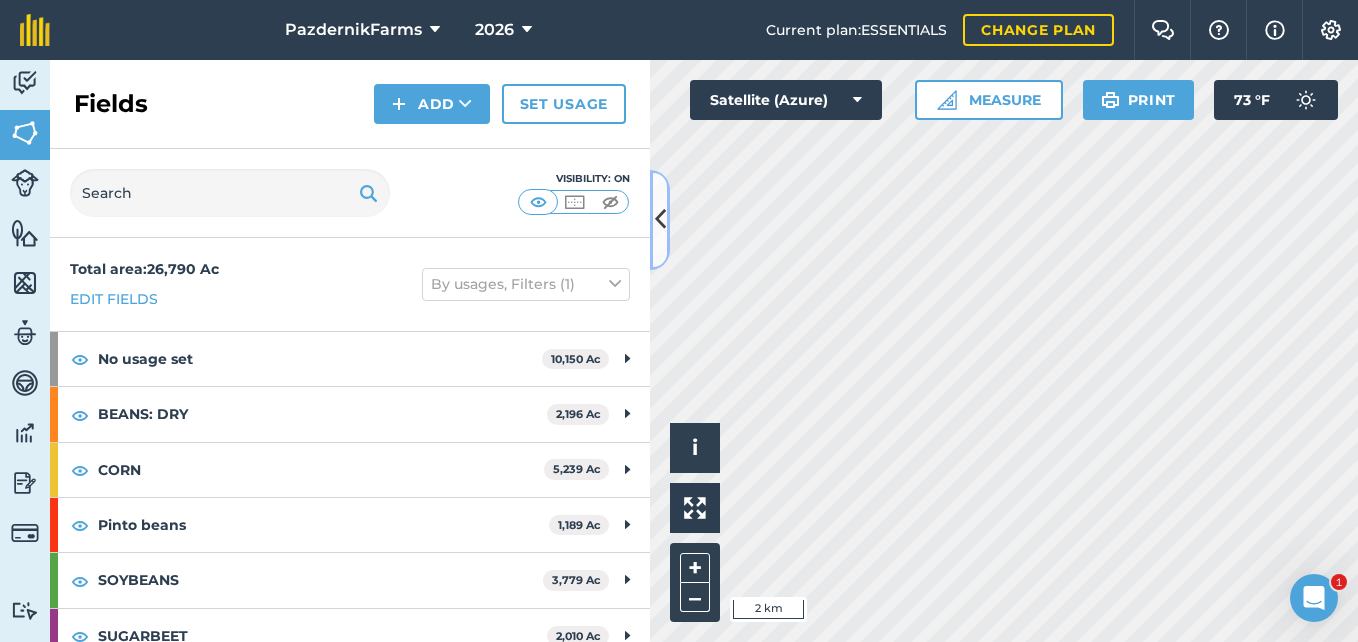 click at bounding box center [660, 220] 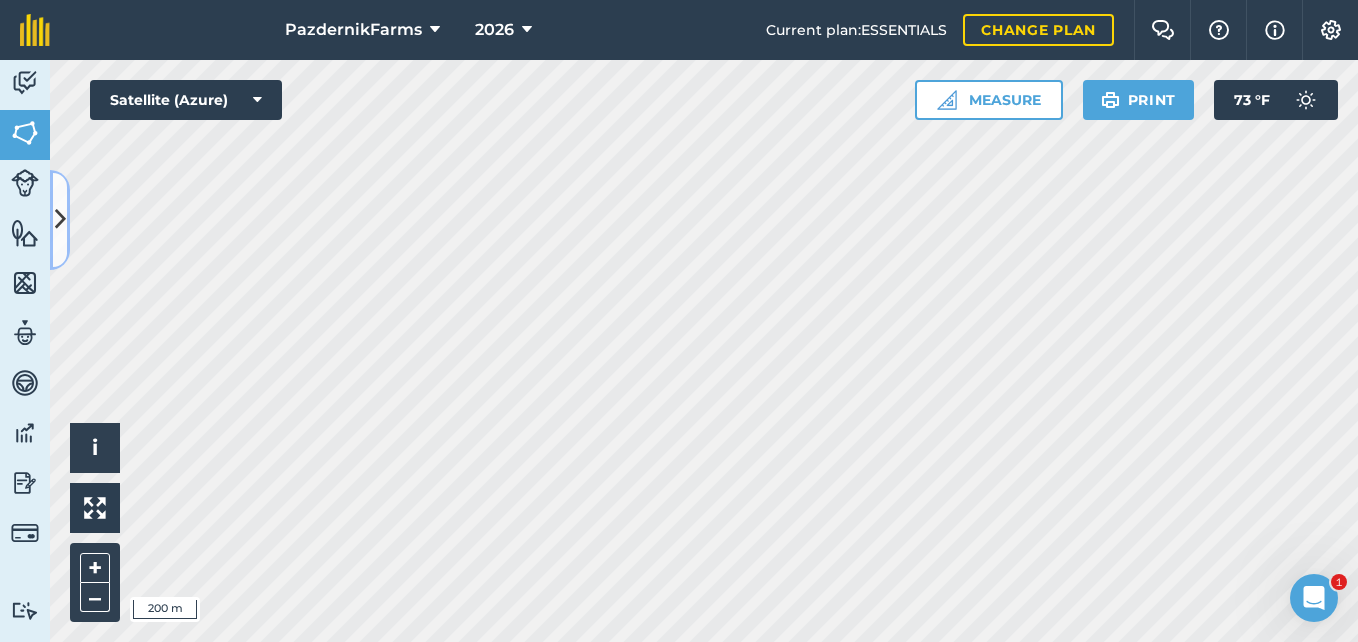 click at bounding box center [60, 220] 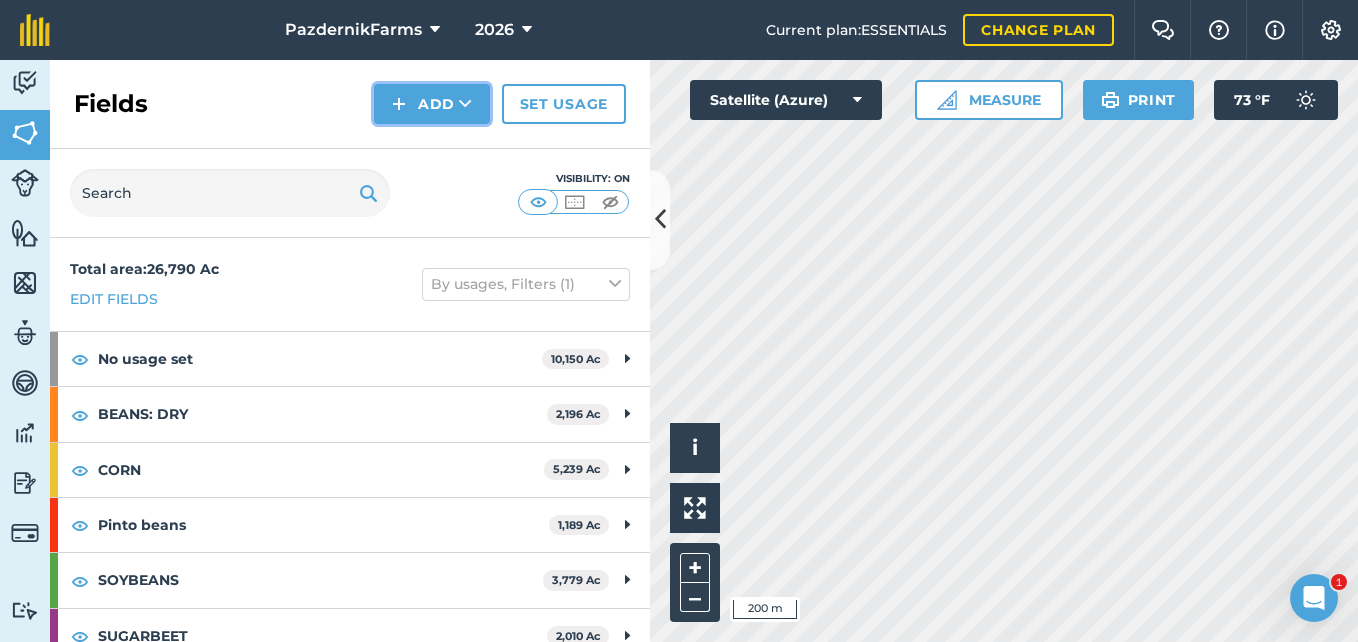 click on "Add" at bounding box center (432, 104) 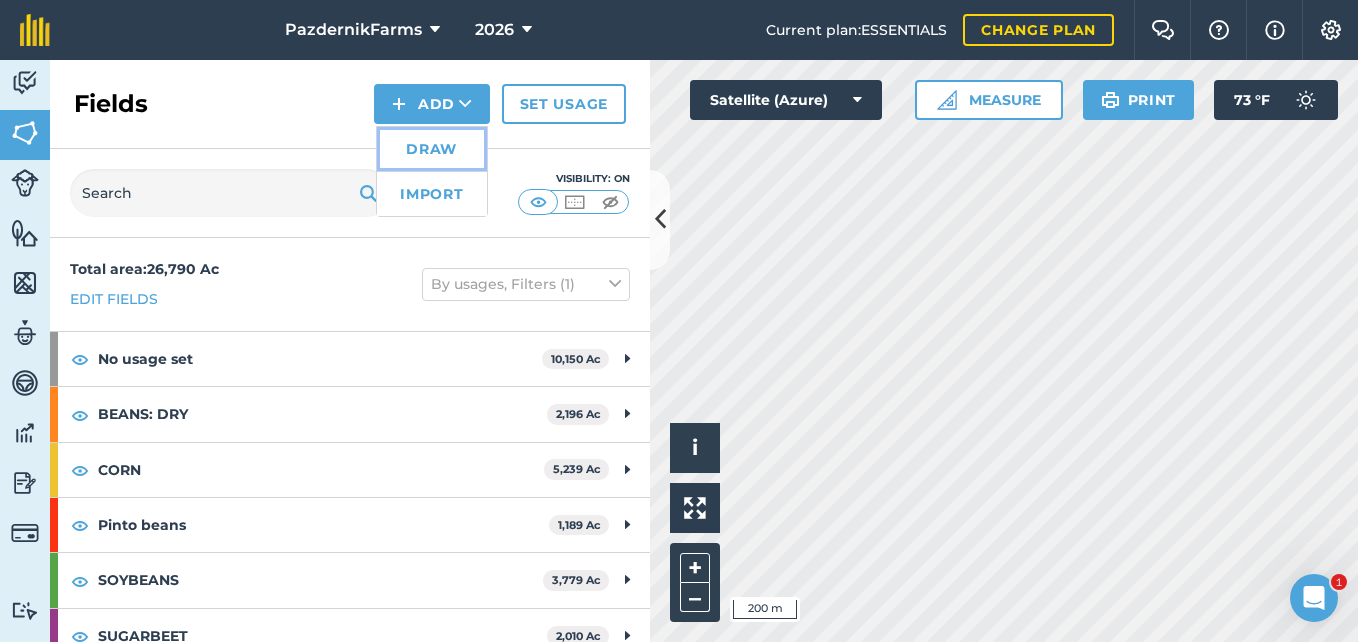 click on "Draw" at bounding box center (432, 149) 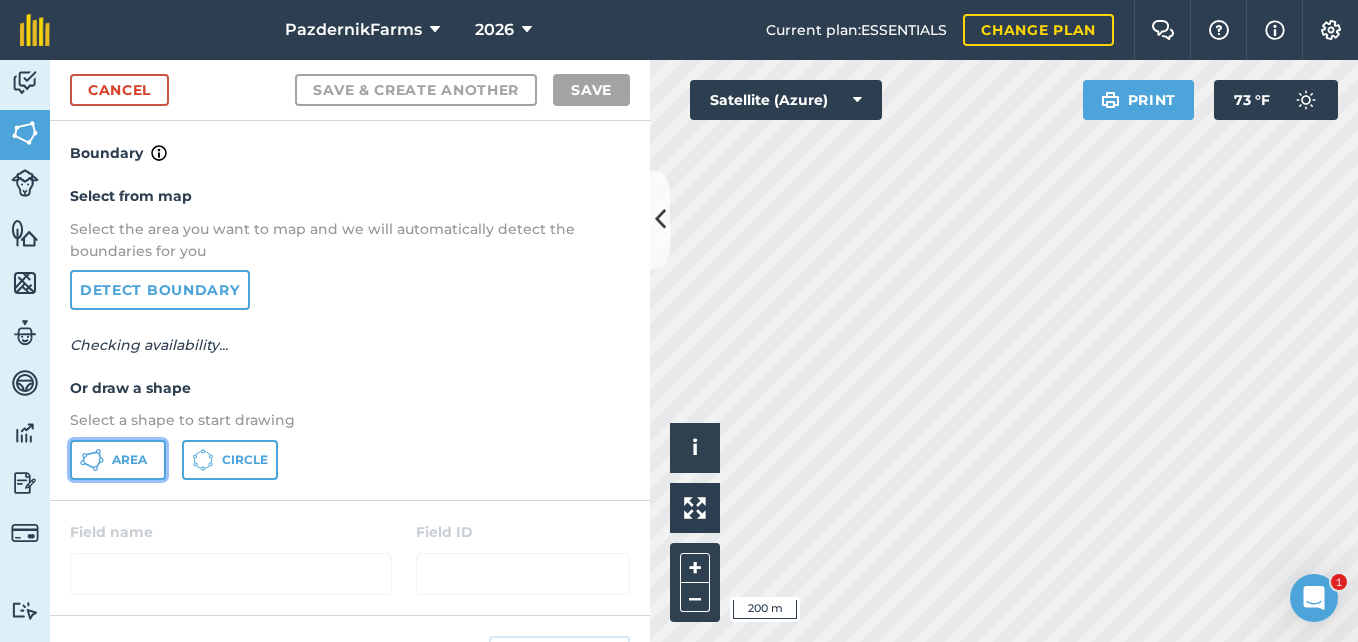 click on "Area" at bounding box center (118, 460) 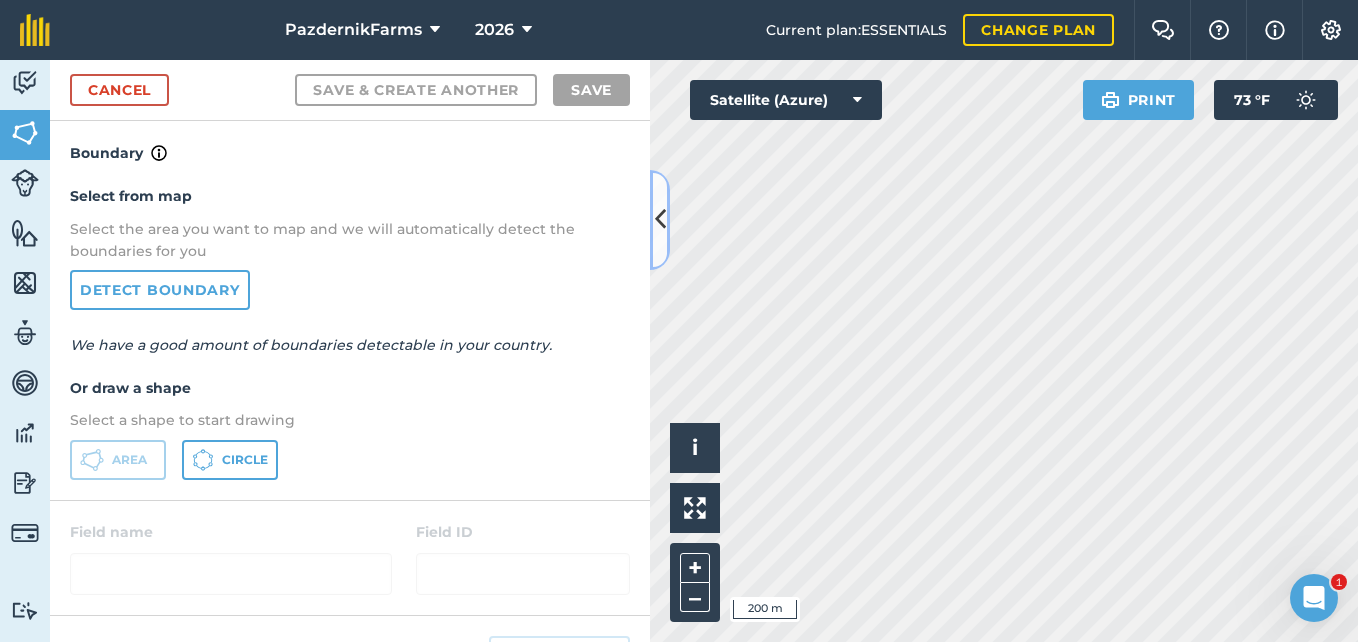 click at bounding box center (660, 220) 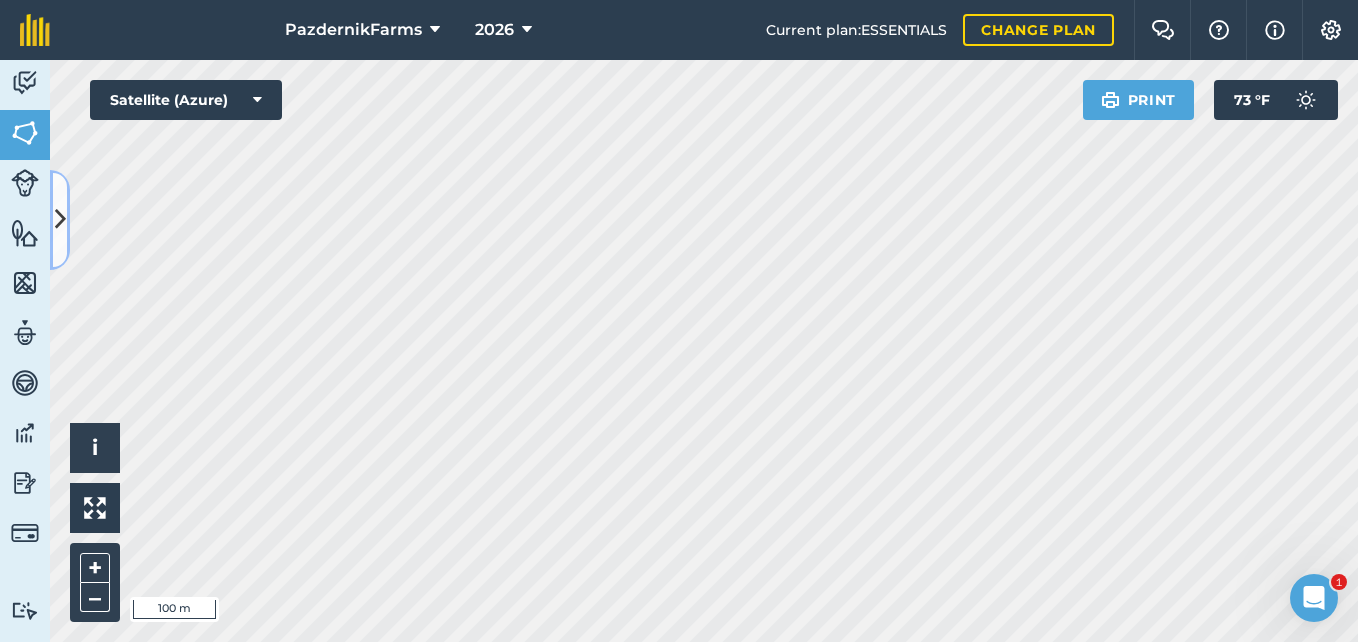 click at bounding box center (60, 220) 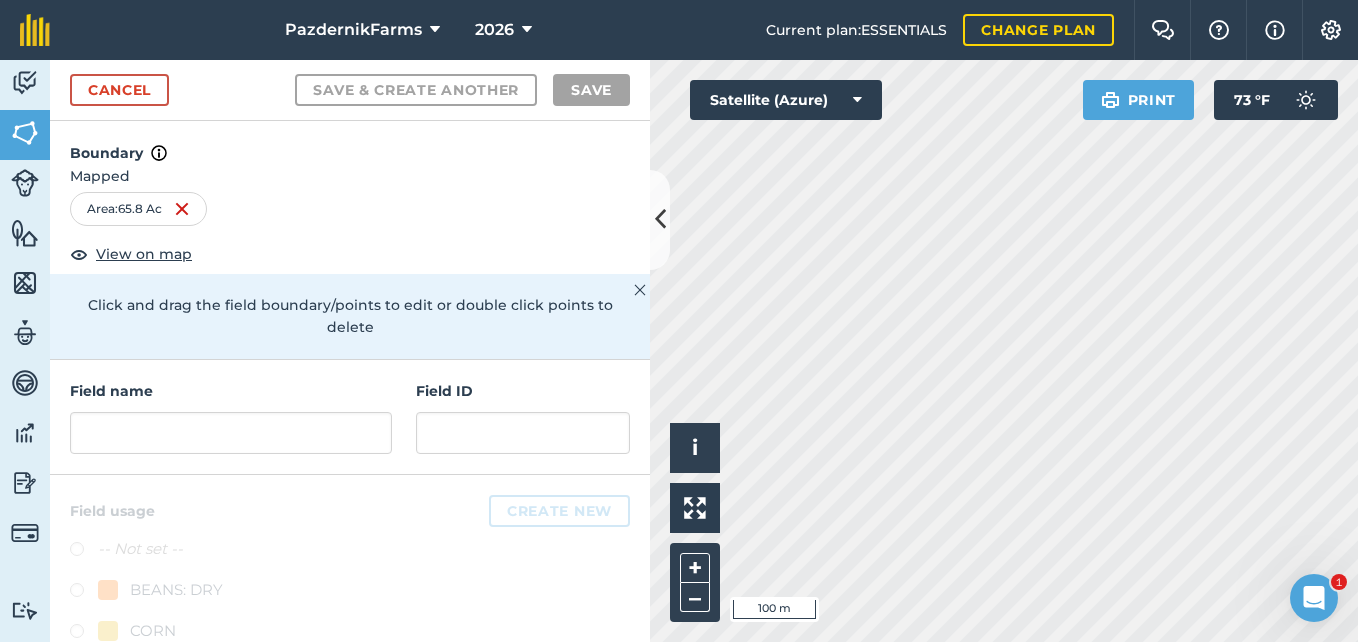 click on "Field name" at bounding box center (231, 417) 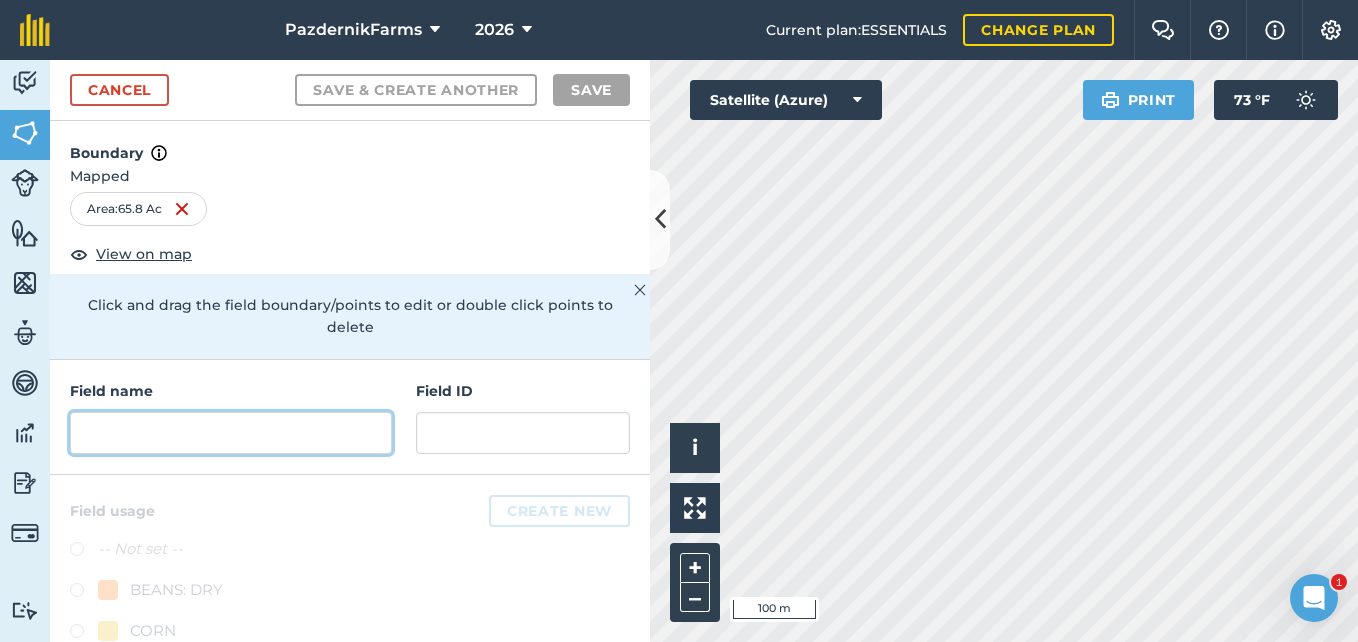 click at bounding box center (231, 433) 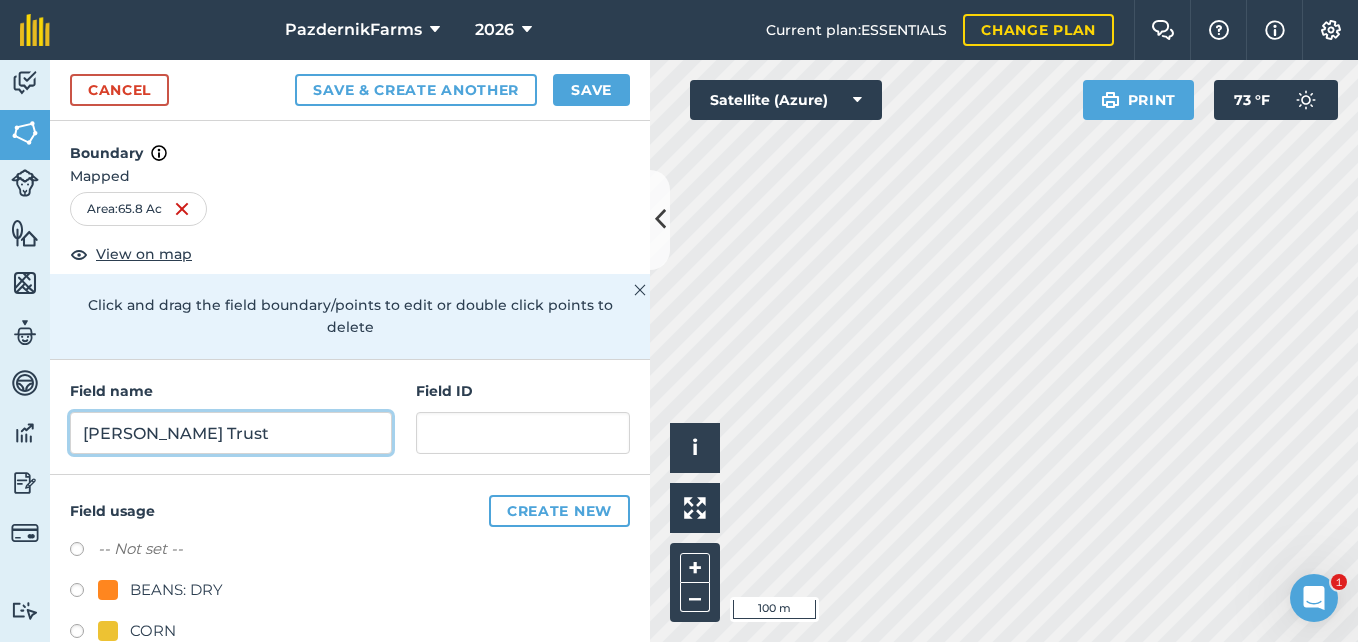 type on "[PERSON_NAME] Trust" 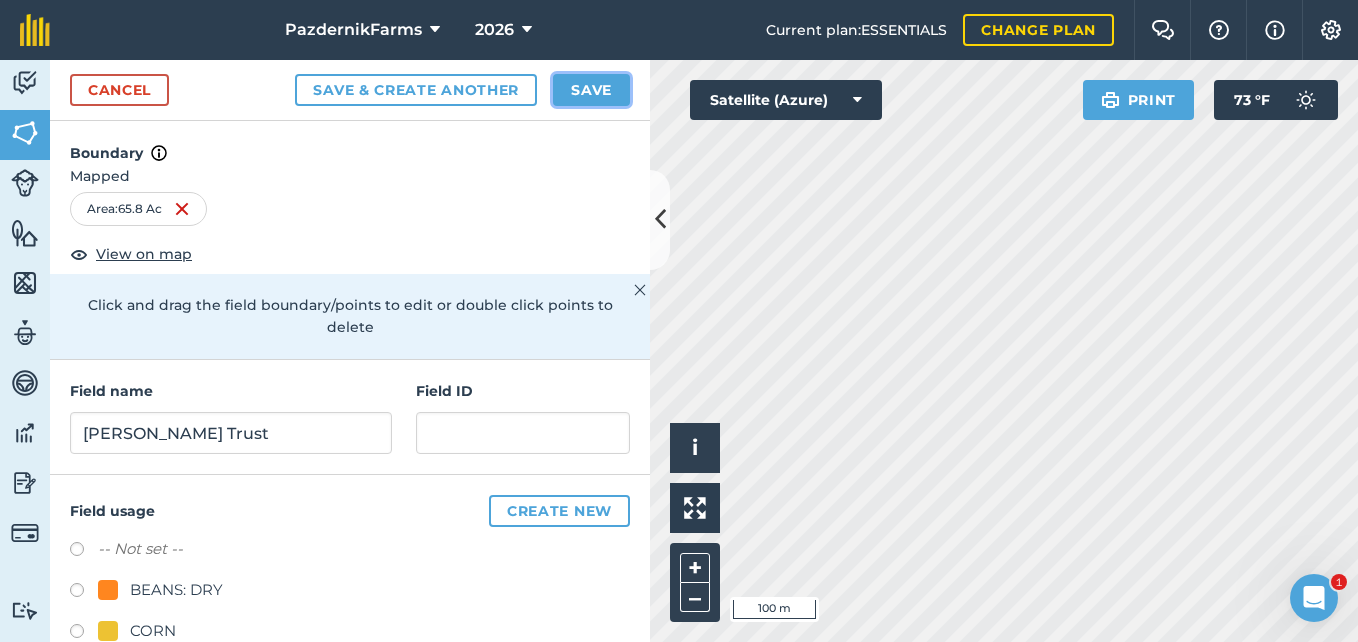 click on "Save" at bounding box center (591, 90) 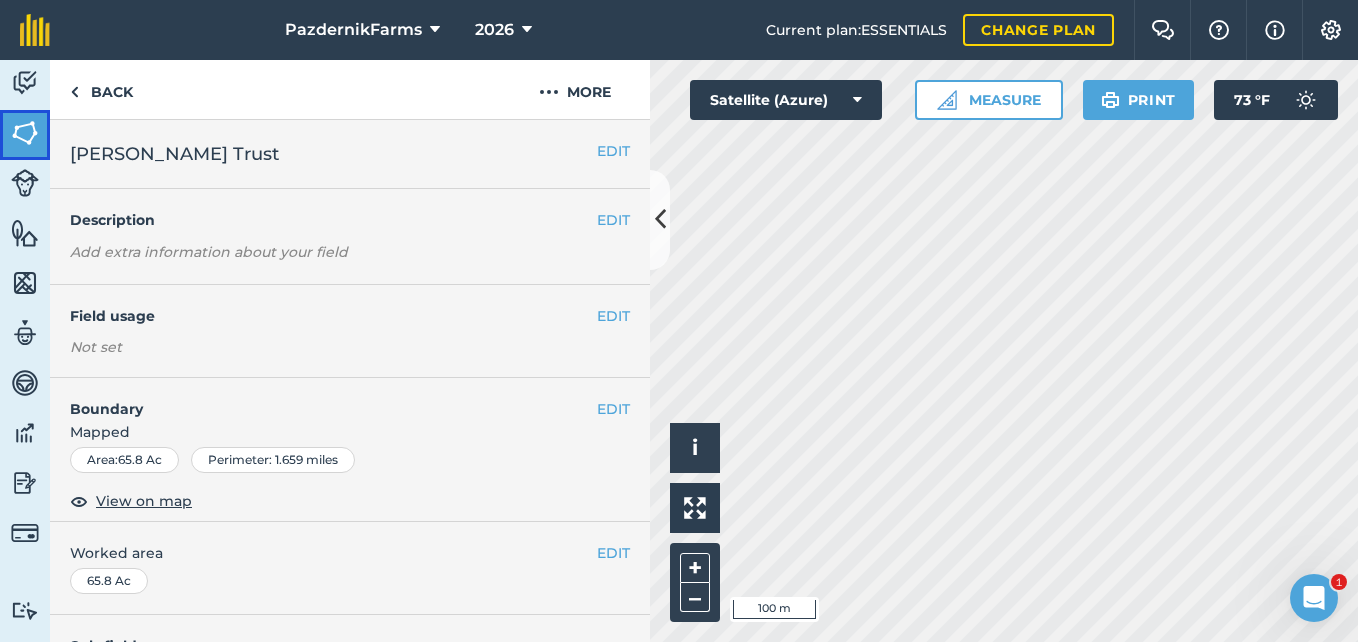click at bounding box center (25, 133) 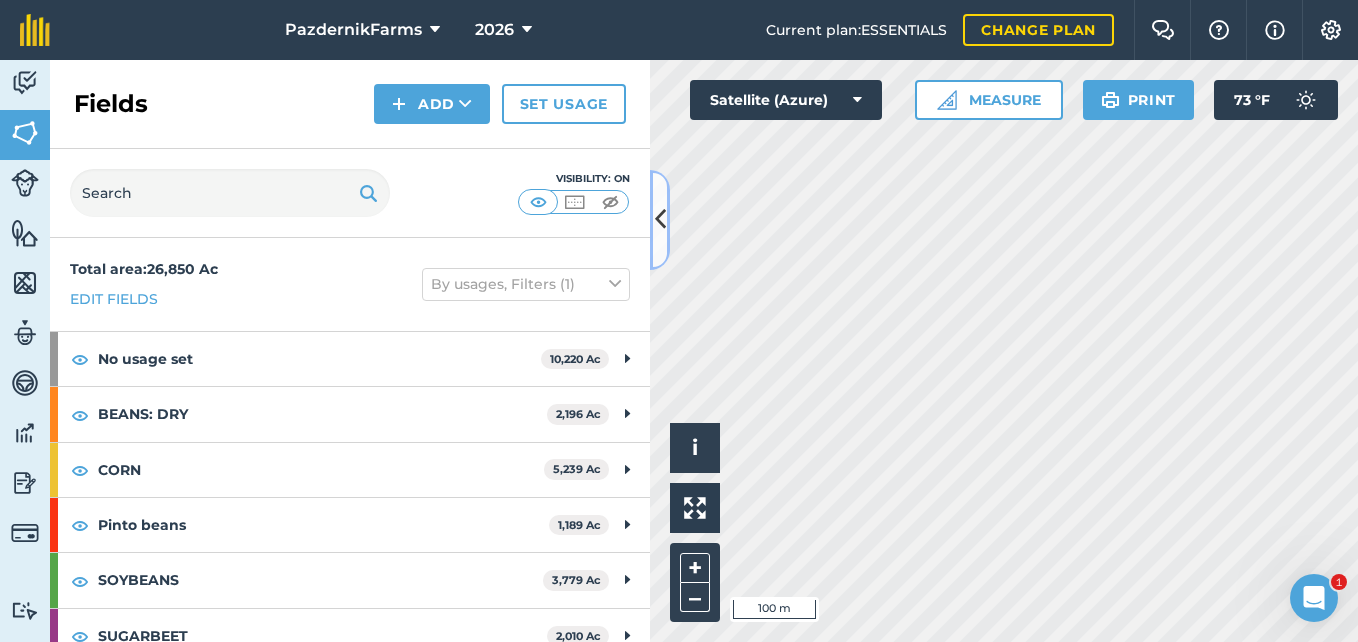 click at bounding box center (660, 219) 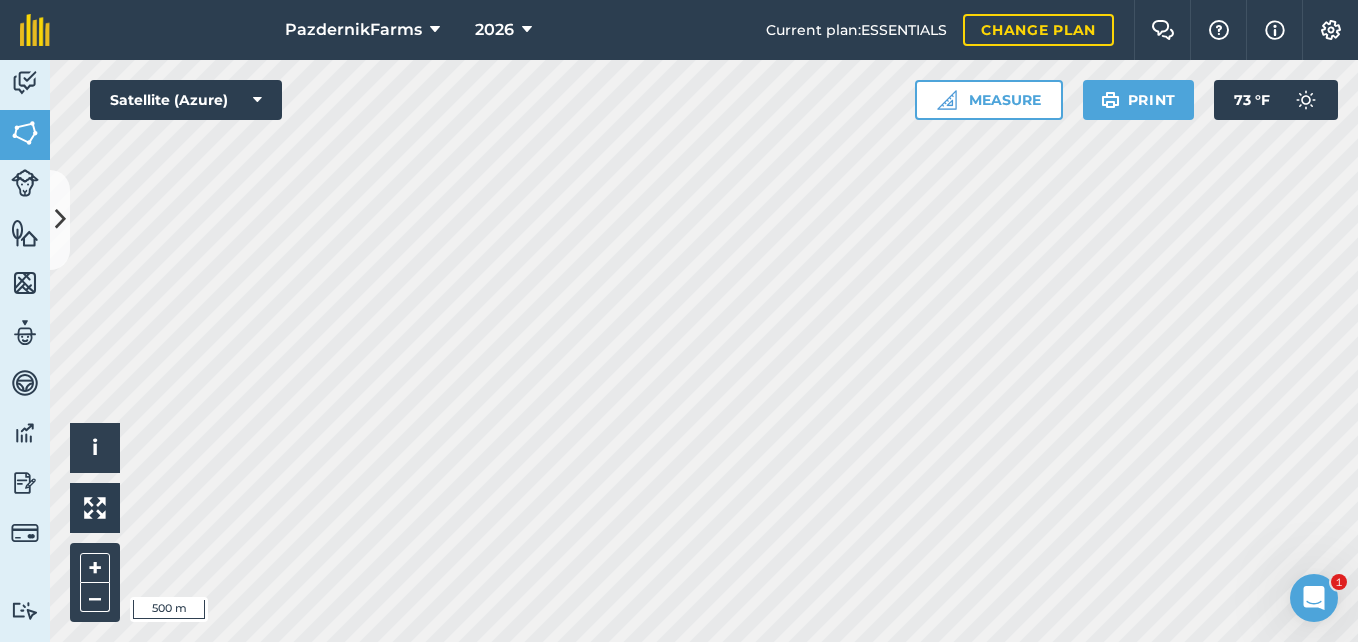 click on "PazdernikFarms 2026 Current plan :  ESSENTIALS   Change plan Farm Chat Help Info Settings PazdernikFarms  -  2026 Reproduced with the permission of  Microsoft Printed on  [DATE] Field usages No usage set BEANS: DRY CORN Pinto beans SOYBEANS SUGARBEET WHEAT Feature types Trees Water Activity Fields Livestock Features Maps Team Vehicles Data Reporting Billing Tutorials Tutorials Fields   Add   Set usage Visibility: On Total area :  26,850   Ac Edit fields By usages, Filters (1) No usage set 10,220   [PERSON_NAME][GEOGRAPHIC_DATA]  156.2   [PERSON_NAME][GEOGRAPHIC_DATA]  147.9   [PERSON_NAME][GEOGRAPHIC_DATA]  269.1   [PERSON_NAME][GEOGRAPHIC_DATA]  302.9   [PERSON_NAME][GEOGRAPHIC_DATA]  282   [GEOGRAPHIC_DATA][PERSON_NAME]  260.1   [PERSON_NAME]  321.9   [PERSON_NAME]  223.7   [PERSON_NAME]  46.57   [PERSON_NAME][GEOGRAPHIC_DATA]  86.64   [PERSON_NAME]  77.41   [PERSON_NAME]  234.2   [PERSON_NAME][GEOGRAPHIC_DATA]  396.8   [PERSON_NAME]  73.83   [PERSON_NAME]  206   [PERSON_NAME][GEOGRAPHIC_DATA]  68.97   [PERSON_NAME]  507.1   [PERSON_NAME][GEOGRAPHIC_DATA]  61.89   [PERSON_NAME]  73.1   [PERSON_NAME][GEOGRAPHIC_DATA]  530.5   [PERSON_NAME]  37.21   [PERSON_NAME]  71.81   [PERSON_NAME]  144   [PERSON_NAME]  151.5   [PERSON_NAME]  122.3   [PERSON_NAME]  114.3   Ac" at bounding box center (679, 321) 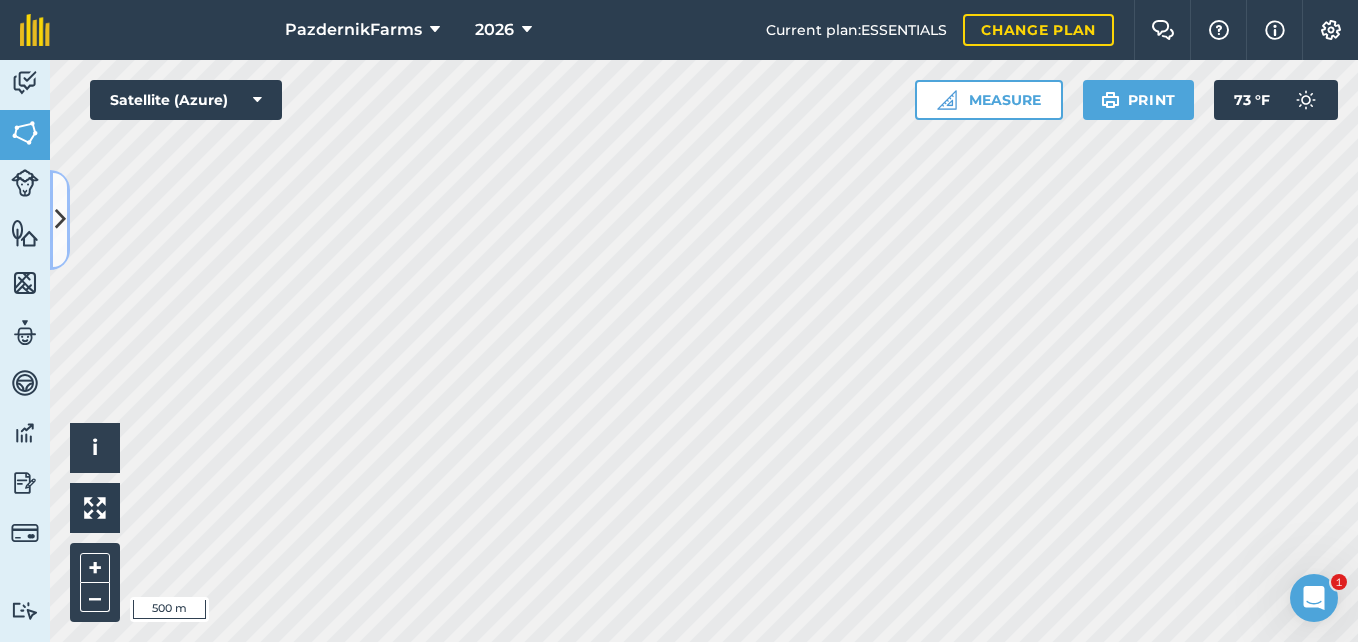 click at bounding box center (60, 219) 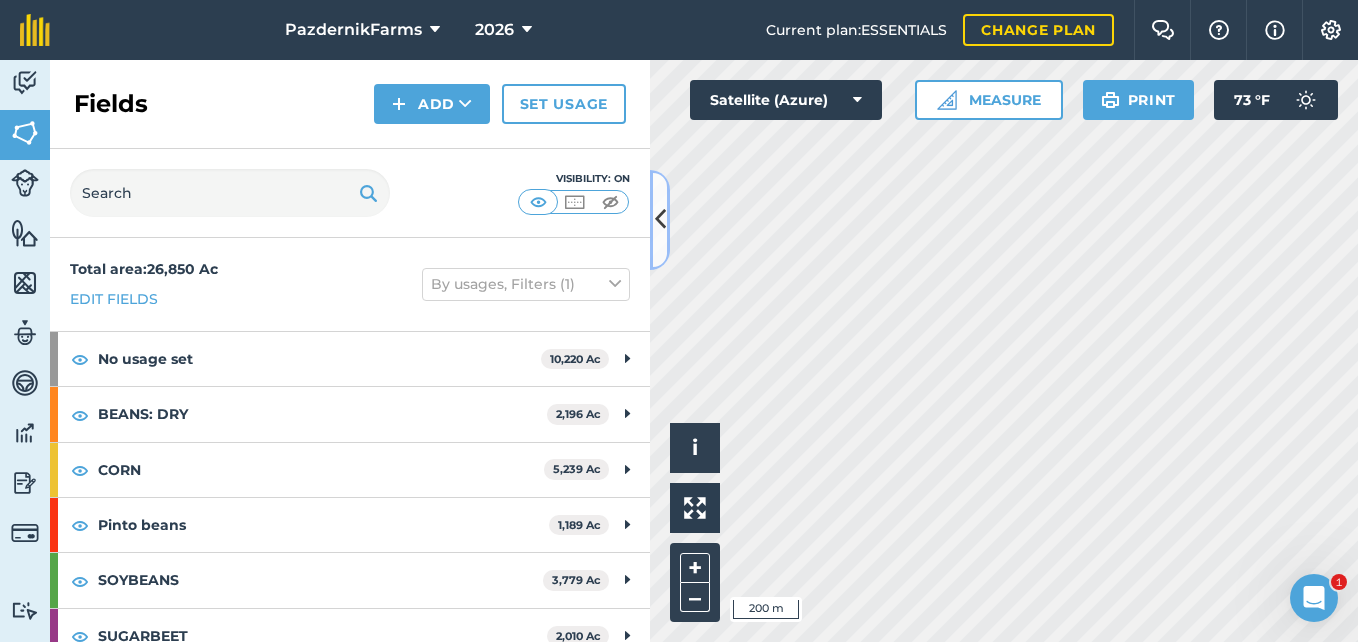 click at bounding box center (660, 220) 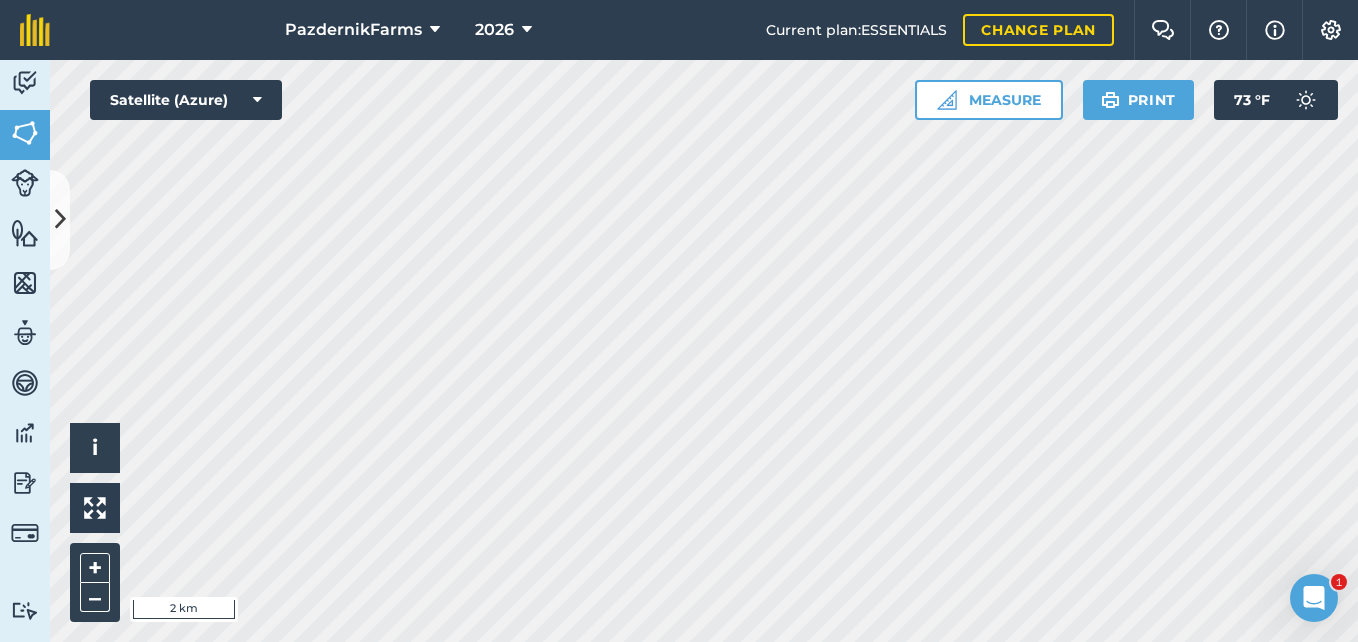 click on "PazdernikFarms 2026 Current plan :  ESSENTIALS   Change plan Farm Chat Help Info Settings PazdernikFarms  -  2026 Reproduced with the permission of  Microsoft Printed on  [DATE] Field usages No usage set BEANS: DRY CORN Pinto beans SOYBEANS SUGARBEET WHEAT Feature types Trees Water Activity Fields Livestock Features Maps Team Vehicles Data Reporting Billing Tutorials Tutorials Fields   Add   Set usage Visibility: On Total area :  26,850   Ac Edit fields By usages, Filters (1) No usage set 10,220   [PERSON_NAME][GEOGRAPHIC_DATA]  156.2   [PERSON_NAME][GEOGRAPHIC_DATA]  147.9   [PERSON_NAME][GEOGRAPHIC_DATA]  269.1   [PERSON_NAME][GEOGRAPHIC_DATA]  302.9   [PERSON_NAME][GEOGRAPHIC_DATA]  282   [GEOGRAPHIC_DATA][PERSON_NAME]  260.1   [PERSON_NAME]  321.9   [PERSON_NAME]  223.7   [PERSON_NAME]  46.57   [PERSON_NAME][GEOGRAPHIC_DATA]  86.64   [PERSON_NAME]  77.41   [PERSON_NAME]  234.2   [PERSON_NAME][GEOGRAPHIC_DATA]  396.8   [PERSON_NAME]  73.83   [PERSON_NAME]  206   [PERSON_NAME][GEOGRAPHIC_DATA]  68.97   [PERSON_NAME]  507.1   [PERSON_NAME][GEOGRAPHIC_DATA]  61.89   [PERSON_NAME]  73.1   [PERSON_NAME][GEOGRAPHIC_DATA]  530.5   [PERSON_NAME]  37.21   [PERSON_NAME]  71.81   [PERSON_NAME]  144   [PERSON_NAME]  151.5   [PERSON_NAME]  122.3   [PERSON_NAME]  114.3   Ac" at bounding box center (679, 321) 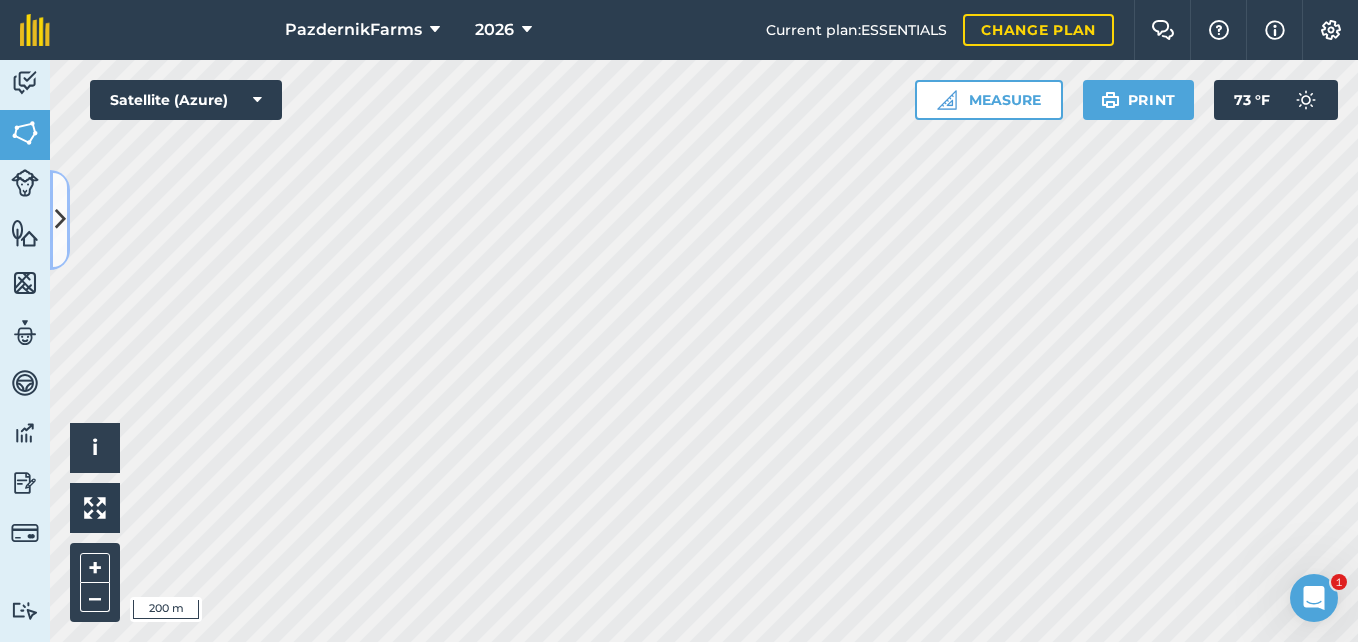 click at bounding box center (60, 219) 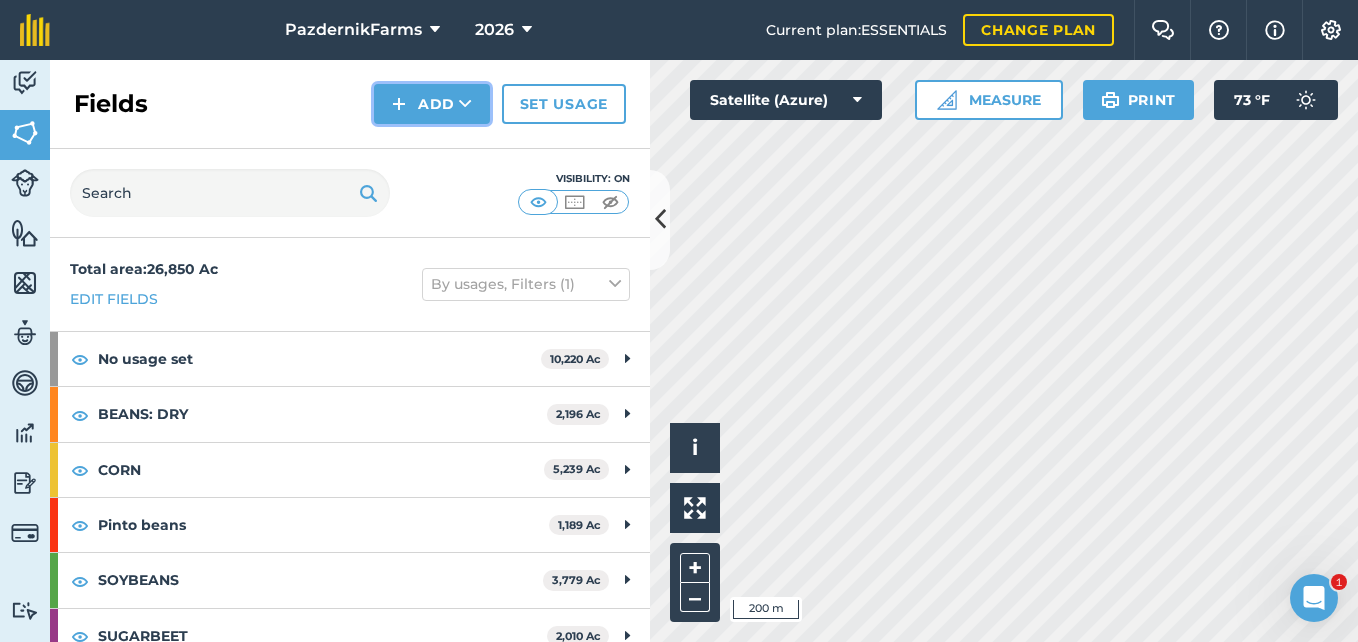 click on "Add" at bounding box center [432, 104] 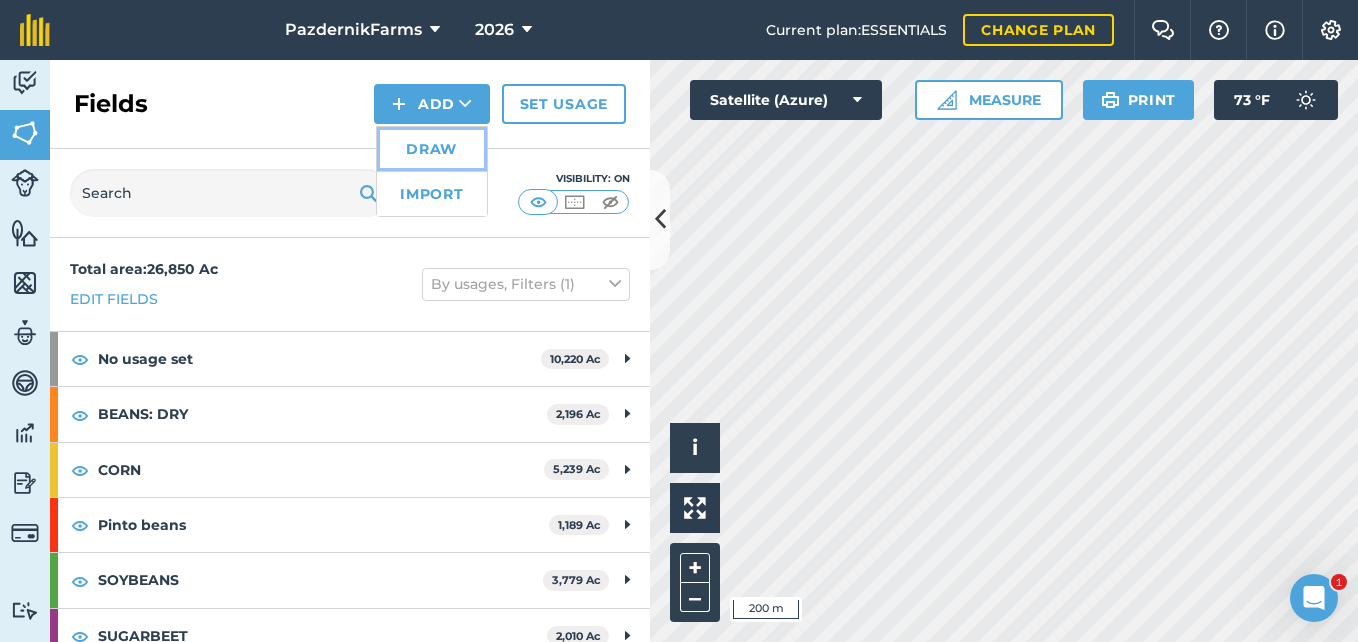 click on "Draw" at bounding box center [432, 149] 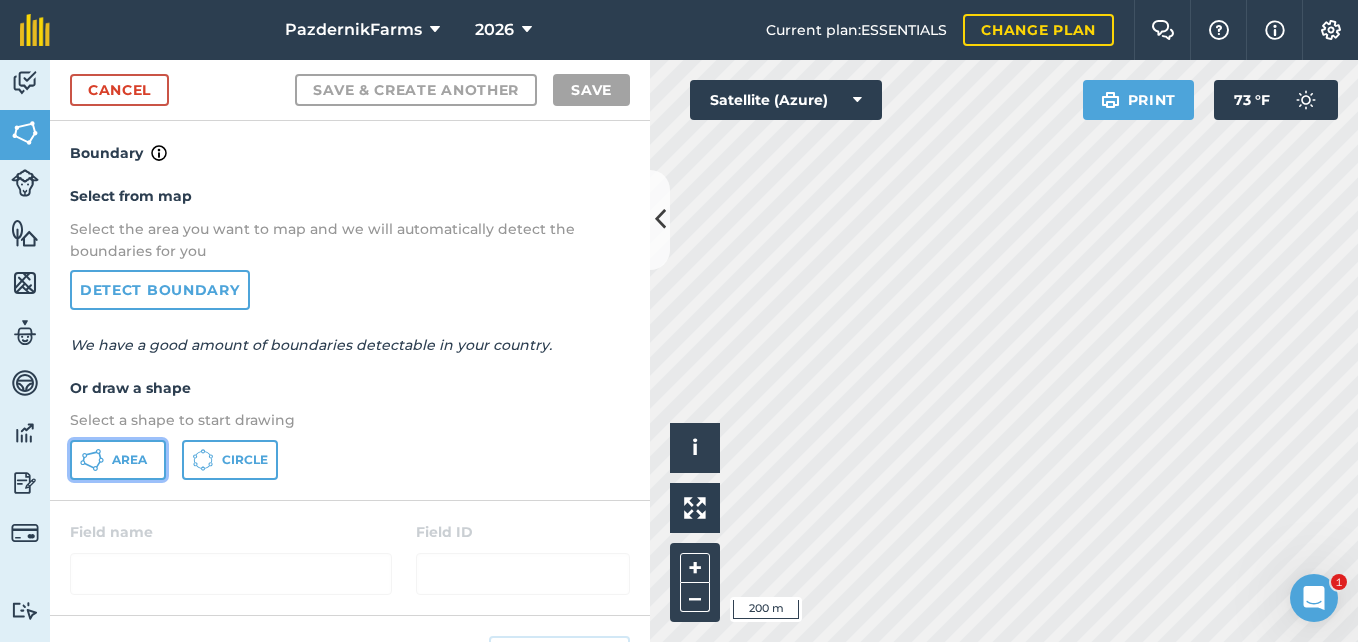 click on "Area" at bounding box center [129, 460] 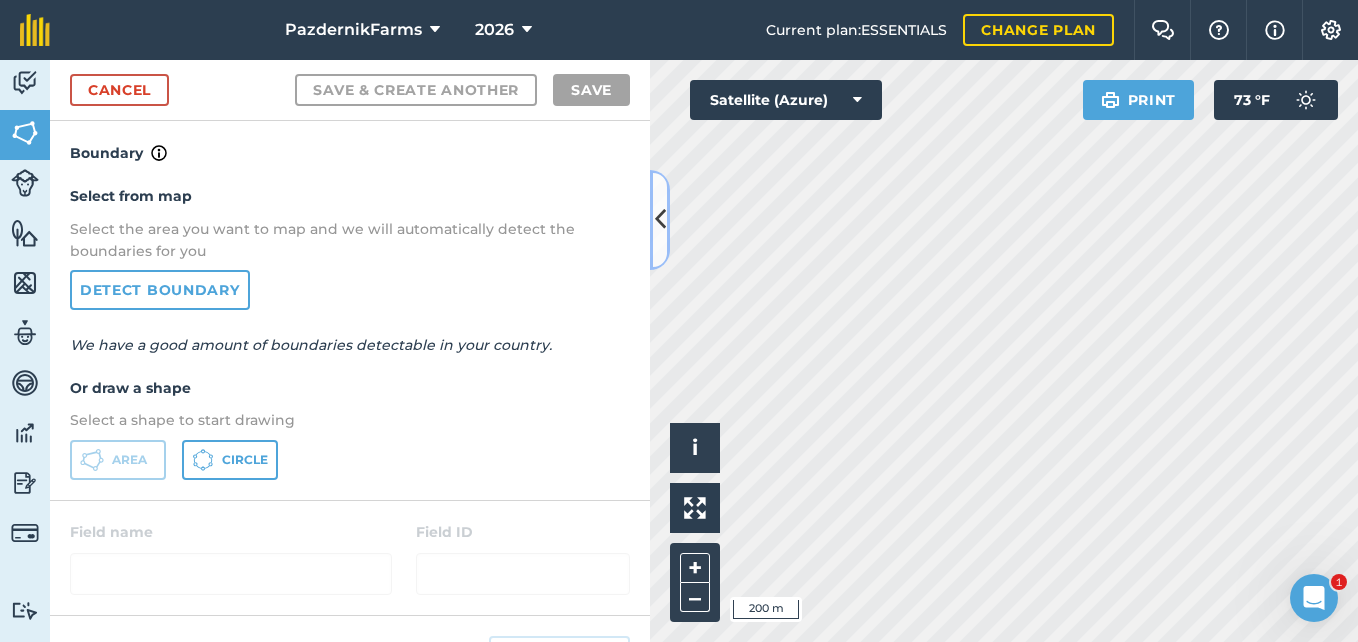 click at bounding box center (660, 220) 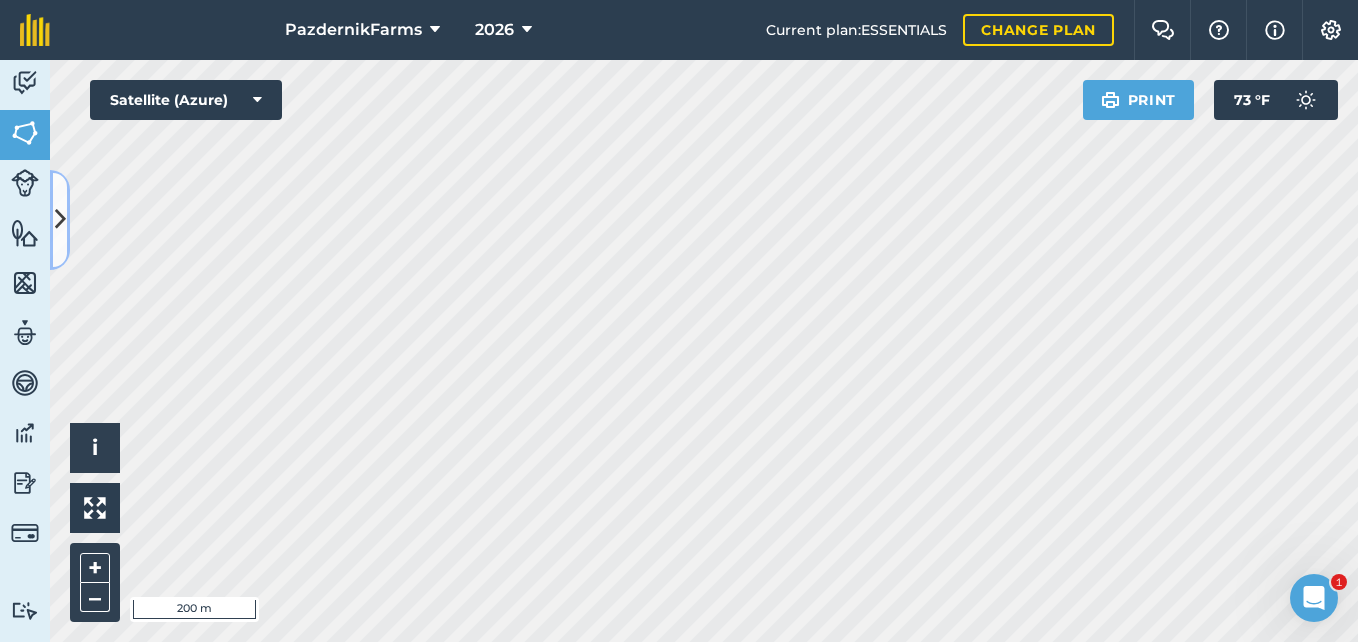 click at bounding box center [60, 219] 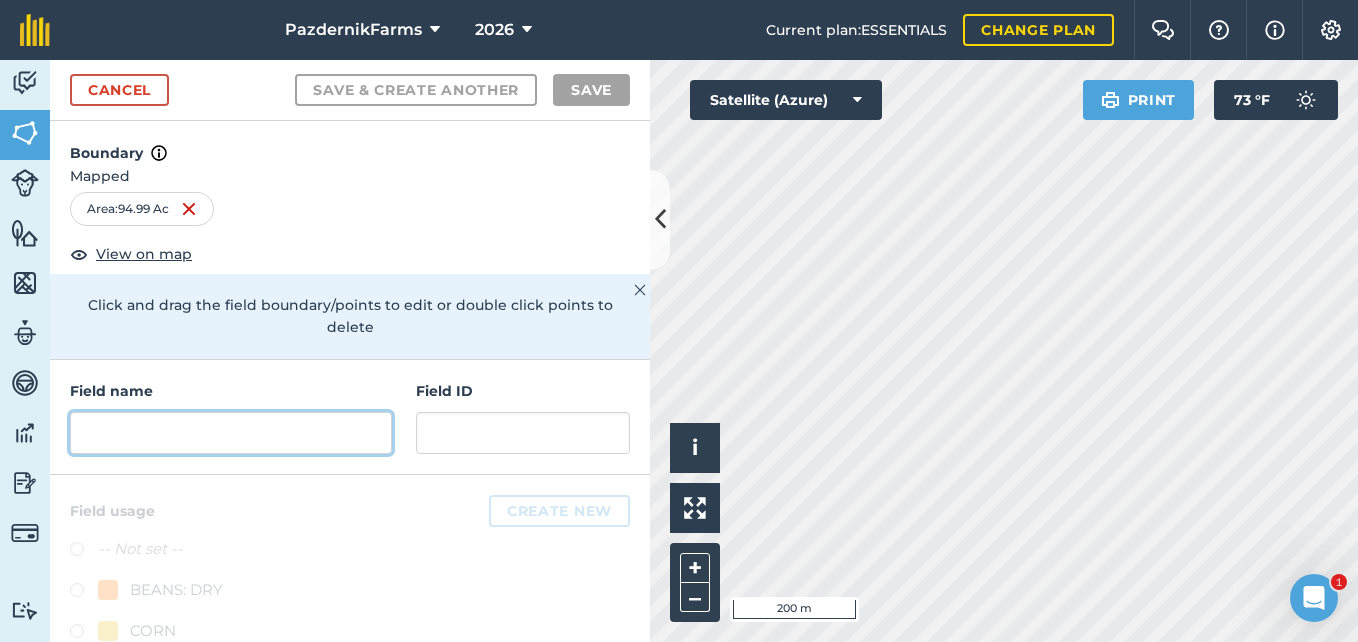 click at bounding box center (231, 433) 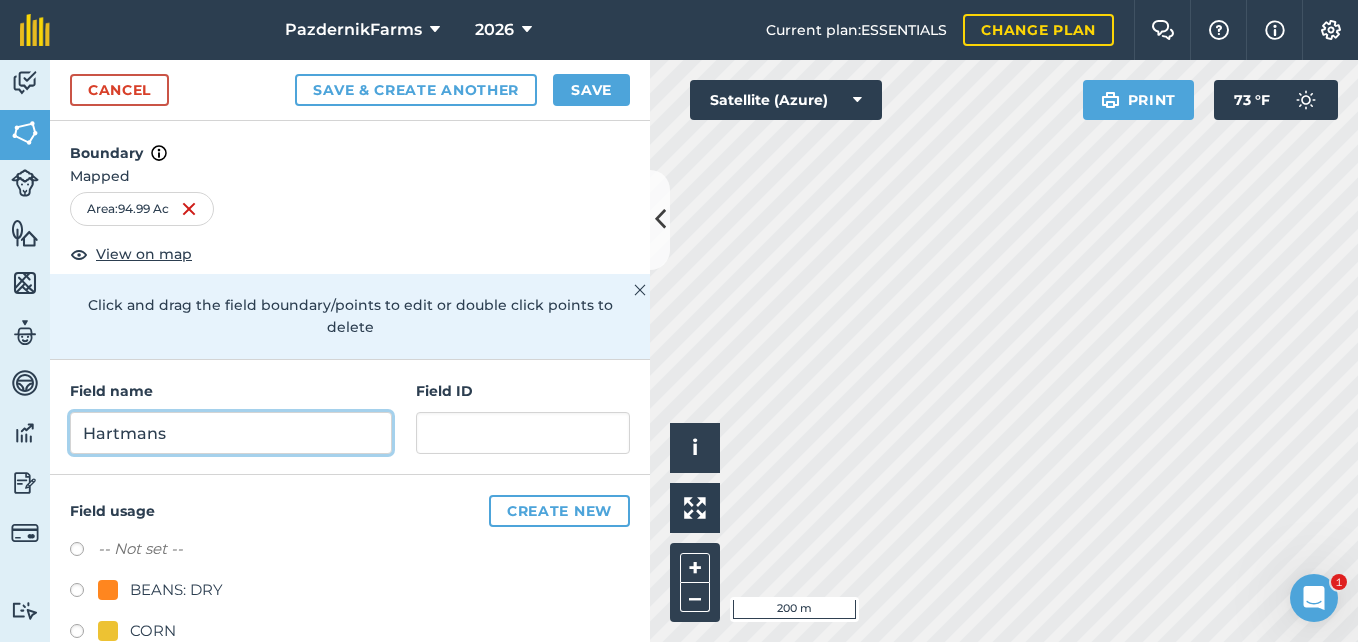 type on "Hartmans" 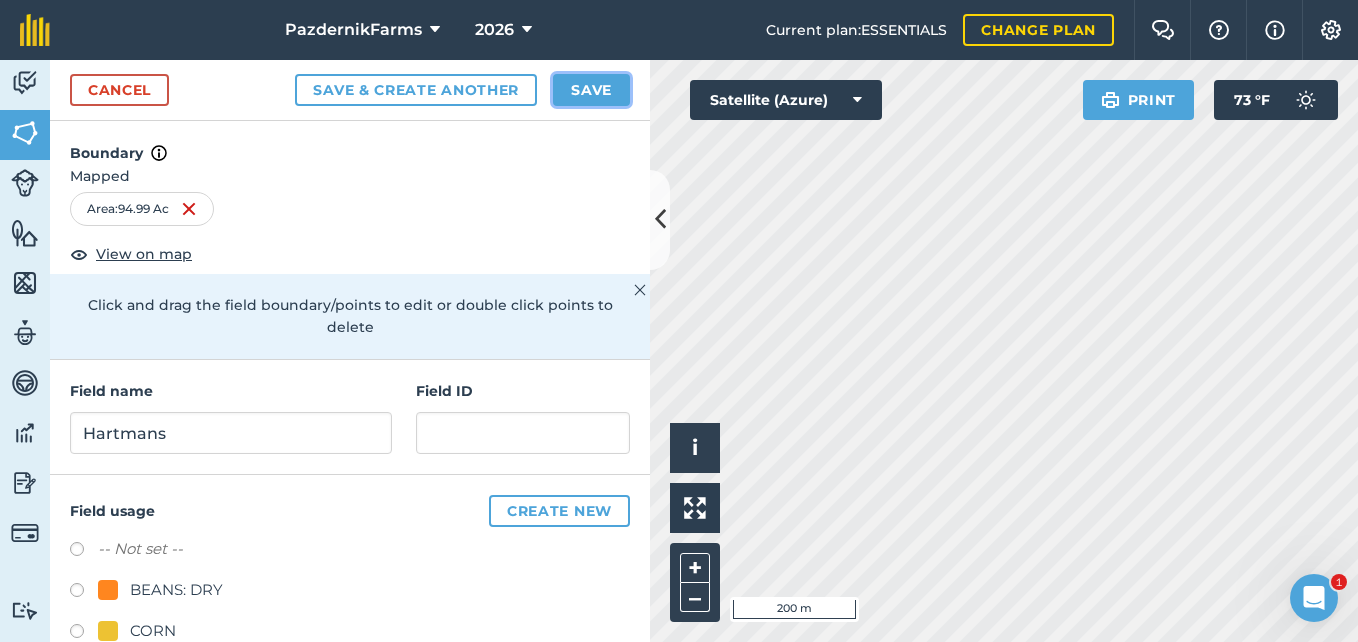 click on "Save" at bounding box center [591, 90] 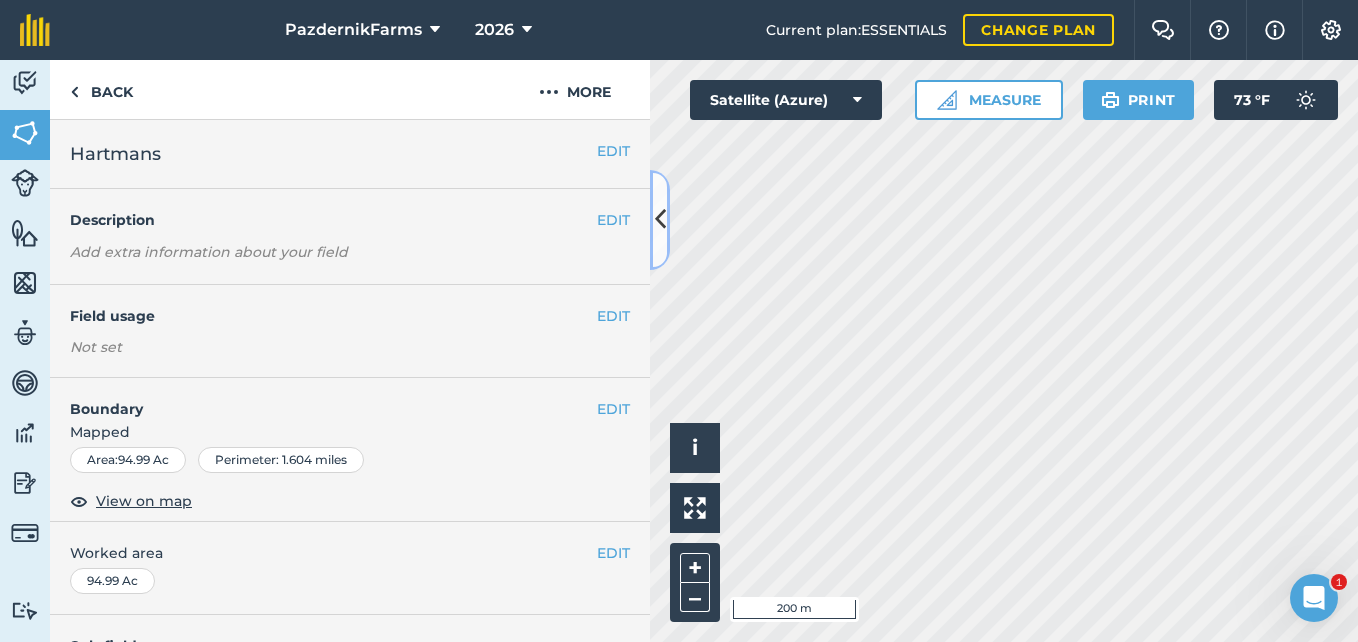 click at bounding box center [660, 219] 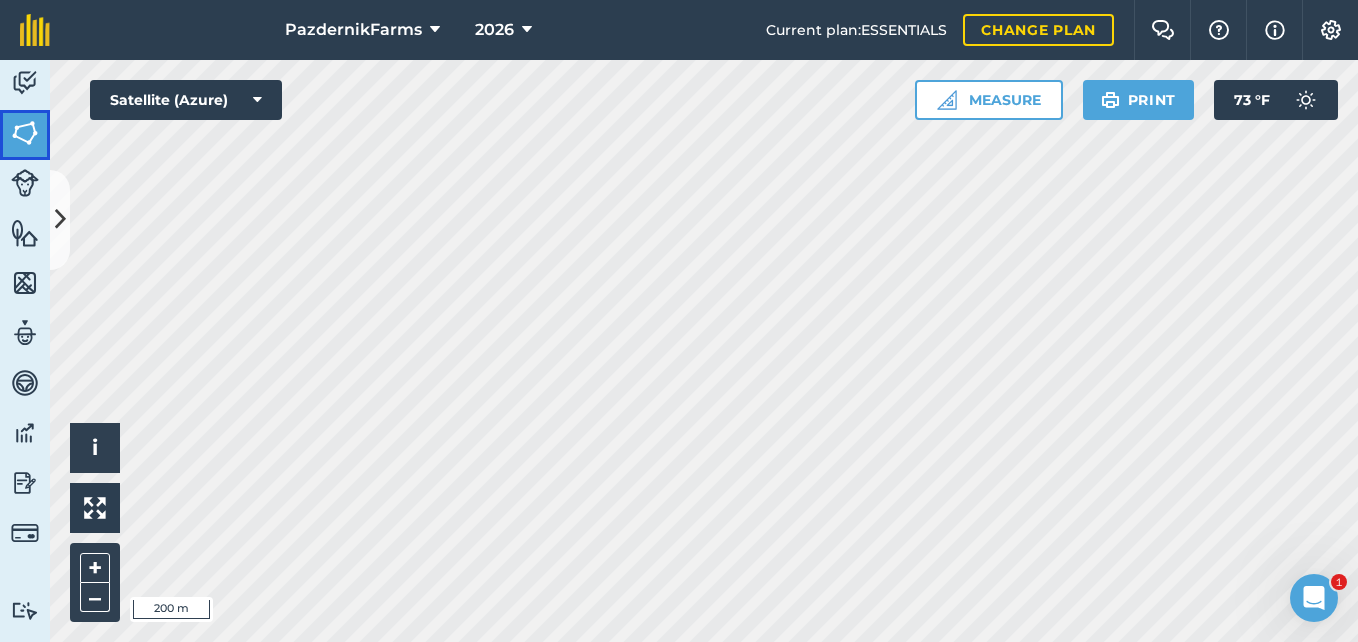 click at bounding box center [25, 133] 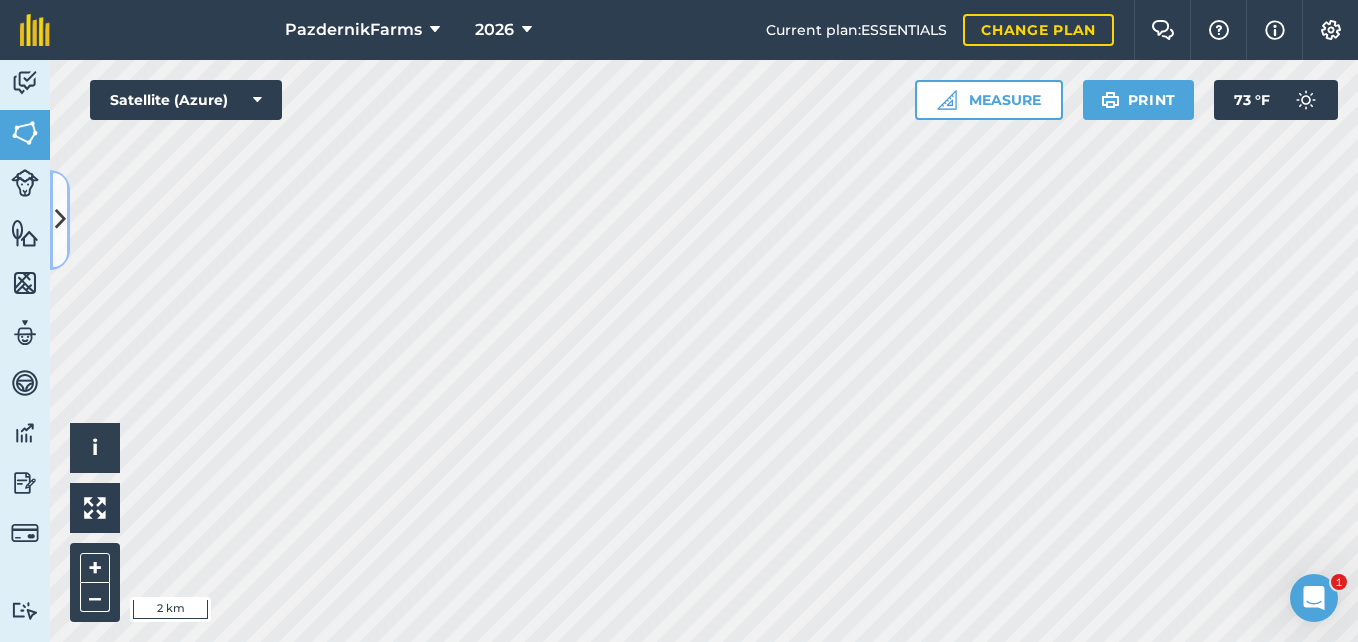 click at bounding box center (60, 220) 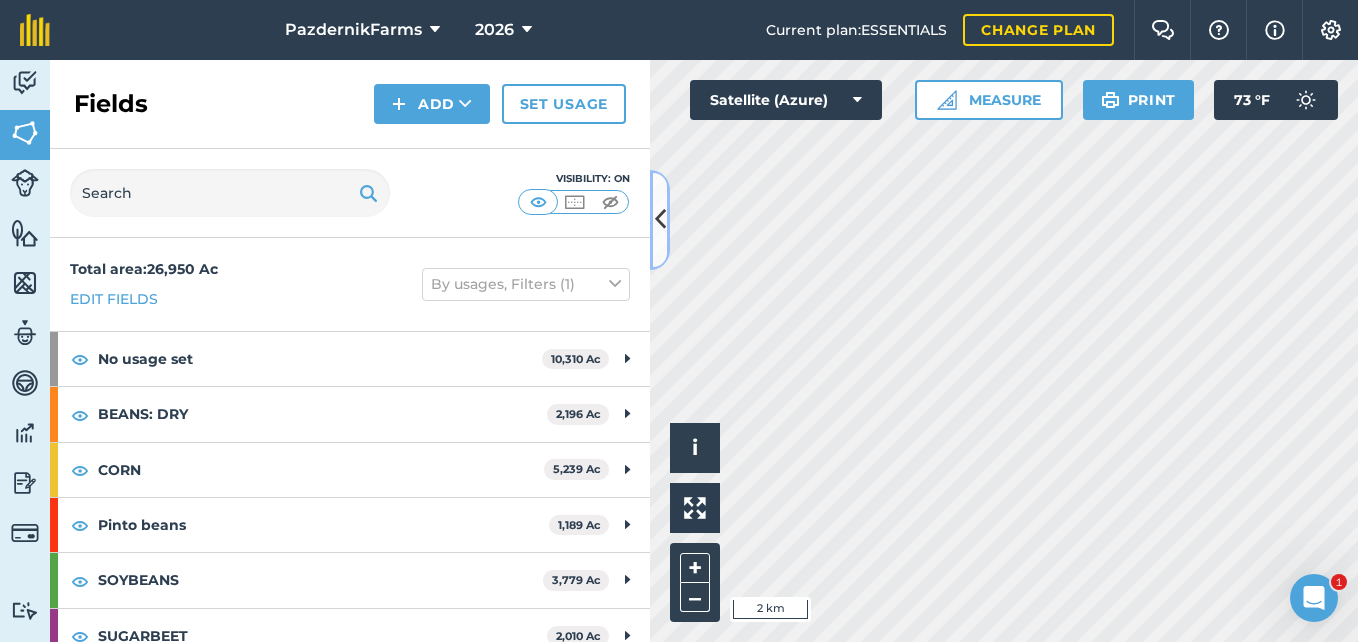 click at bounding box center (660, 219) 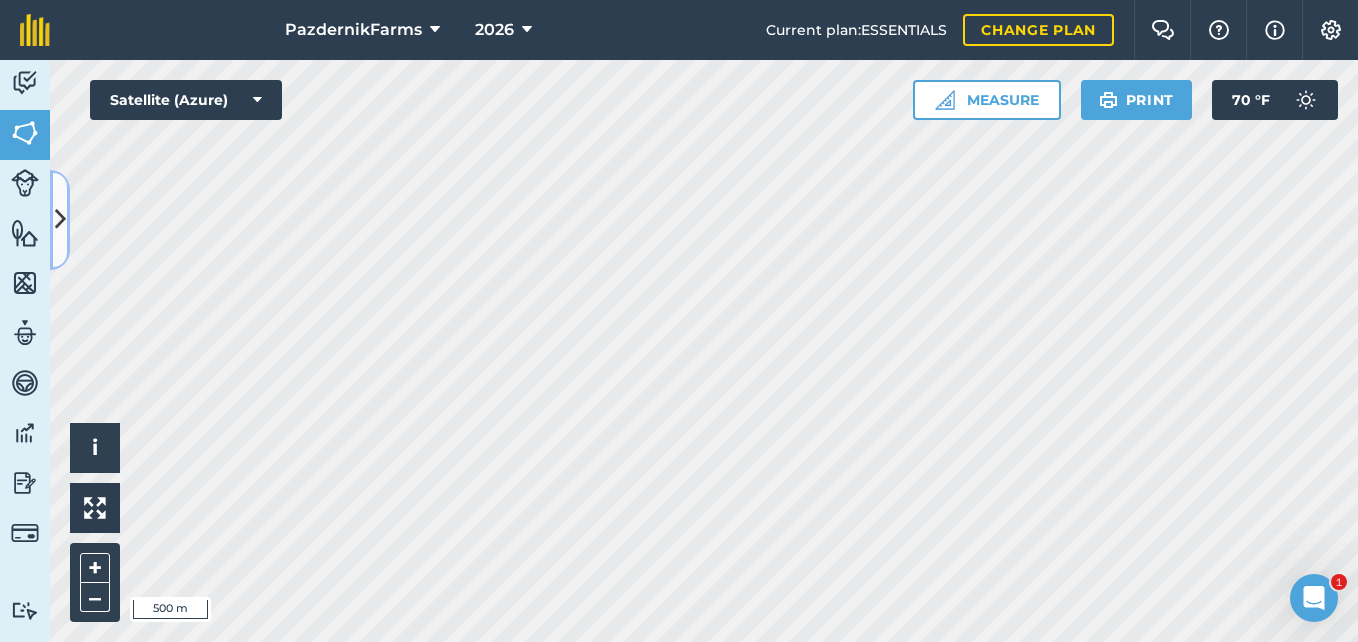 click at bounding box center [60, 219] 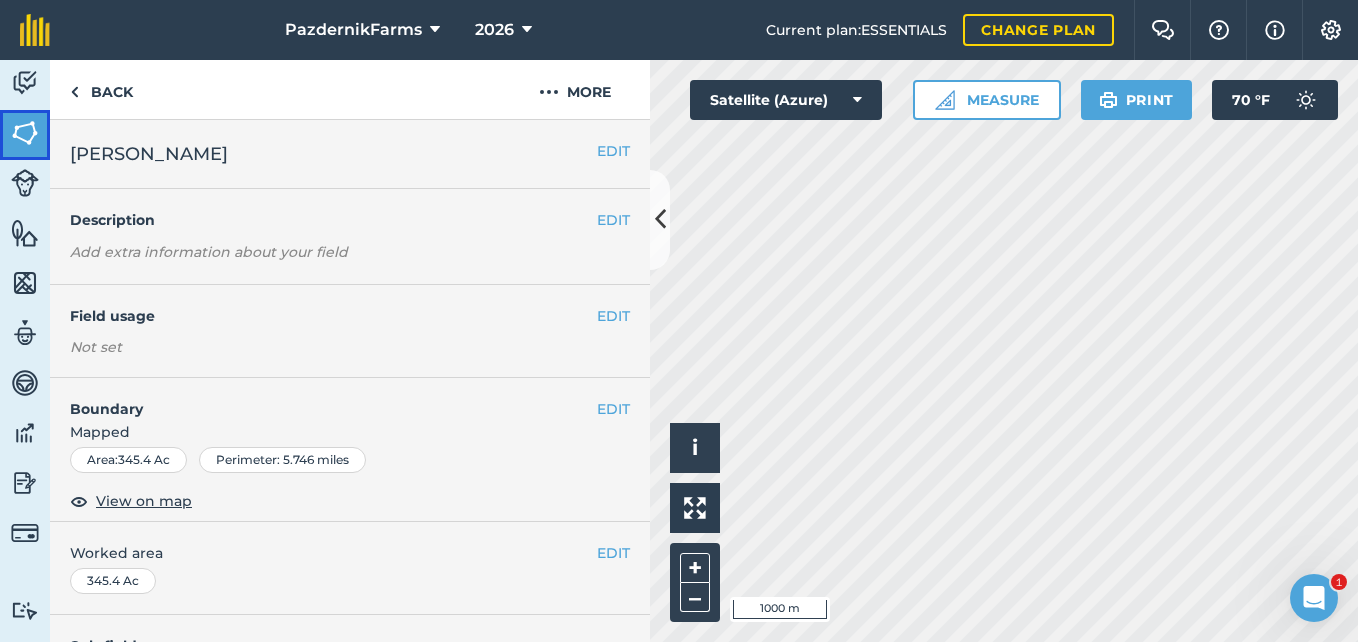 click on "Fields" at bounding box center [25, 135] 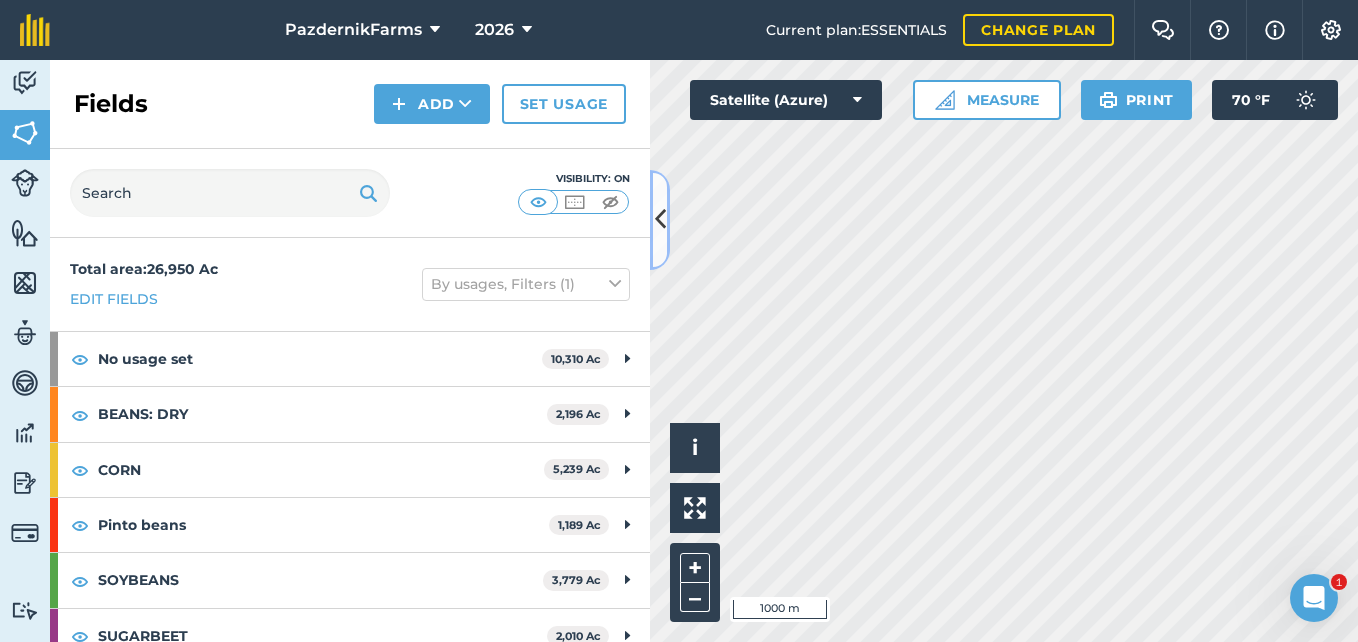 click at bounding box center (660, 219) 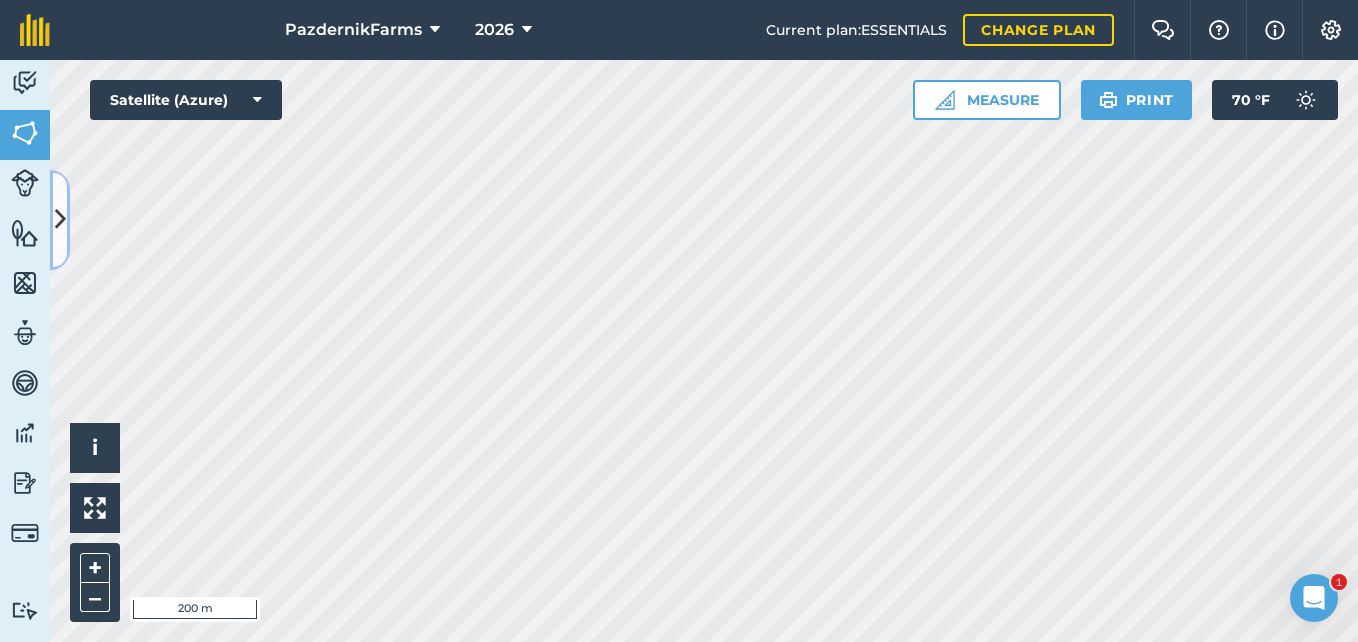 click at bounding box center (60, 220) 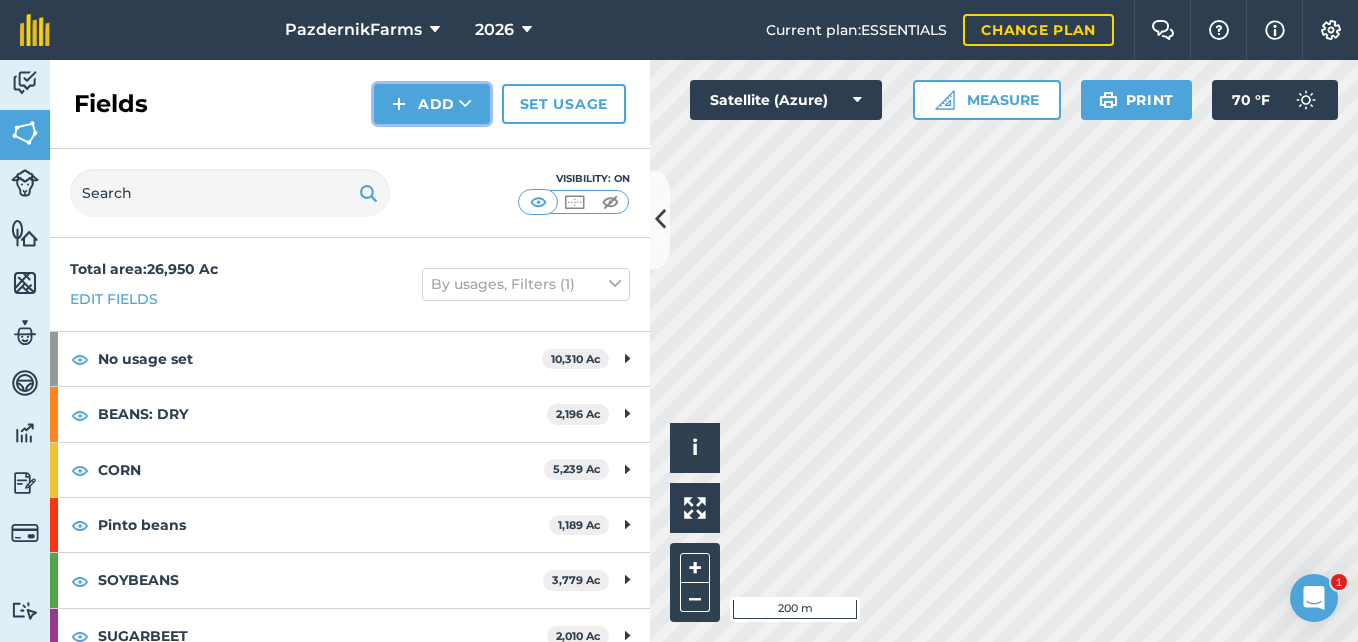 click on "Add" at bounding box center [432, 104] 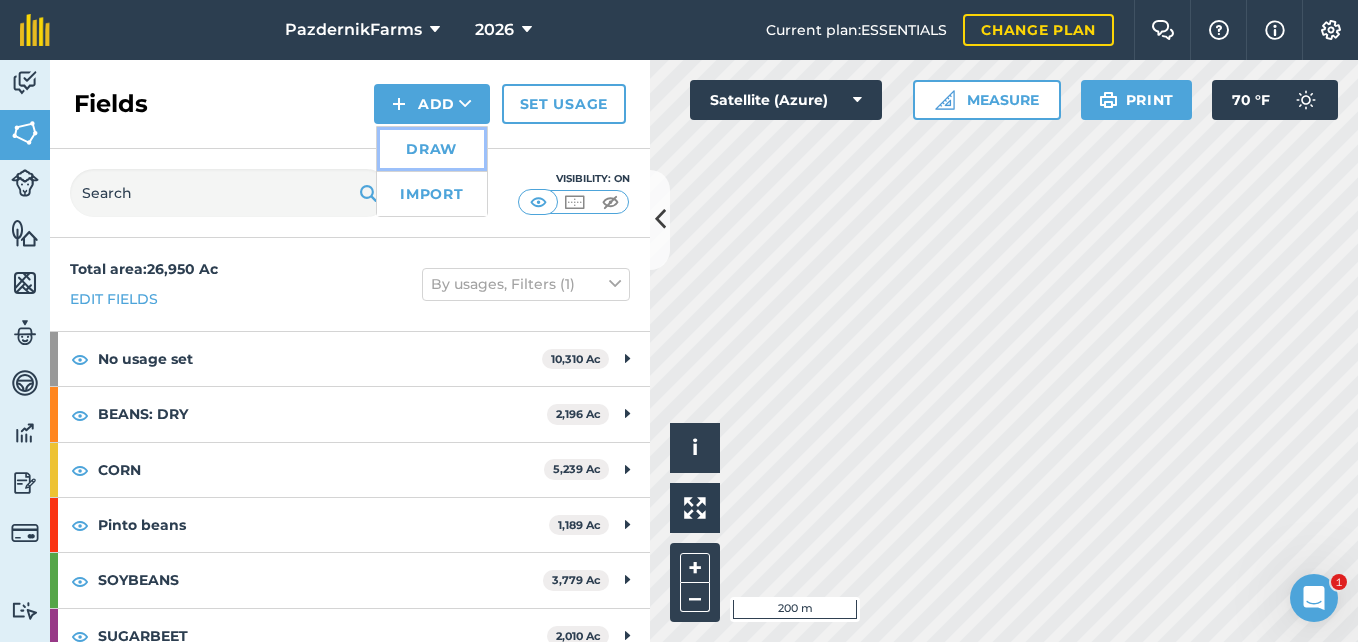 click on "Draw" at bounding box center (432, 149) 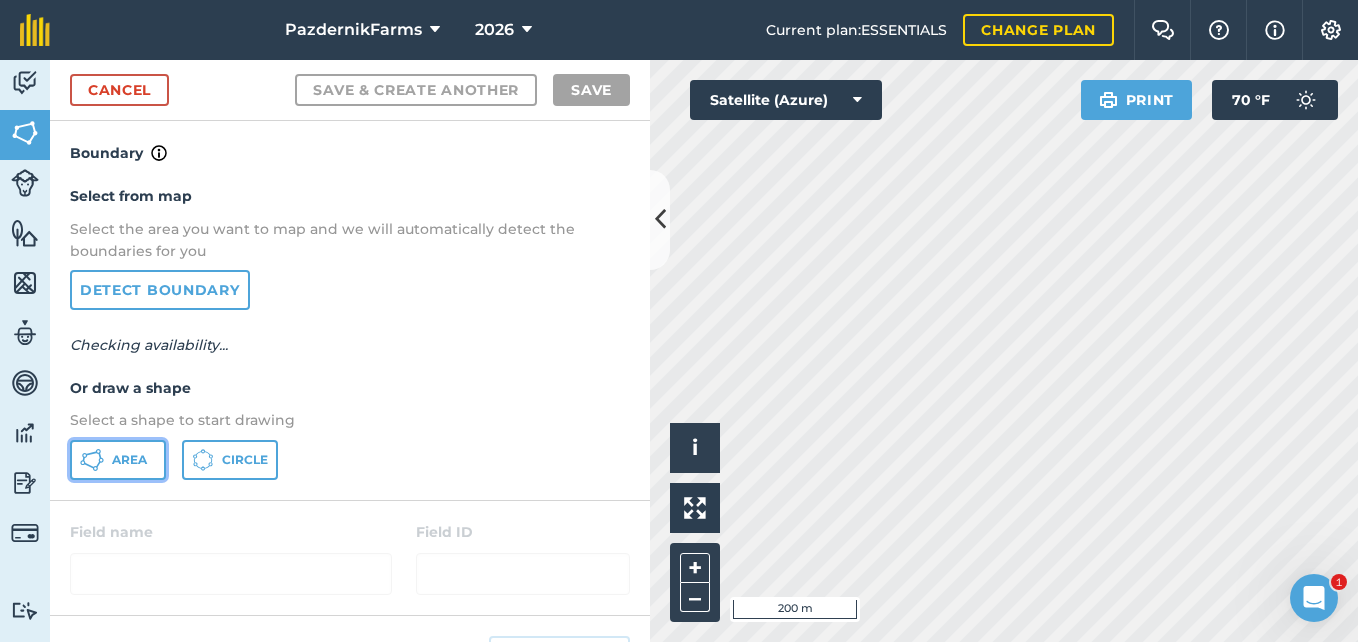 click on "Area" at bounding box center (129, 460) 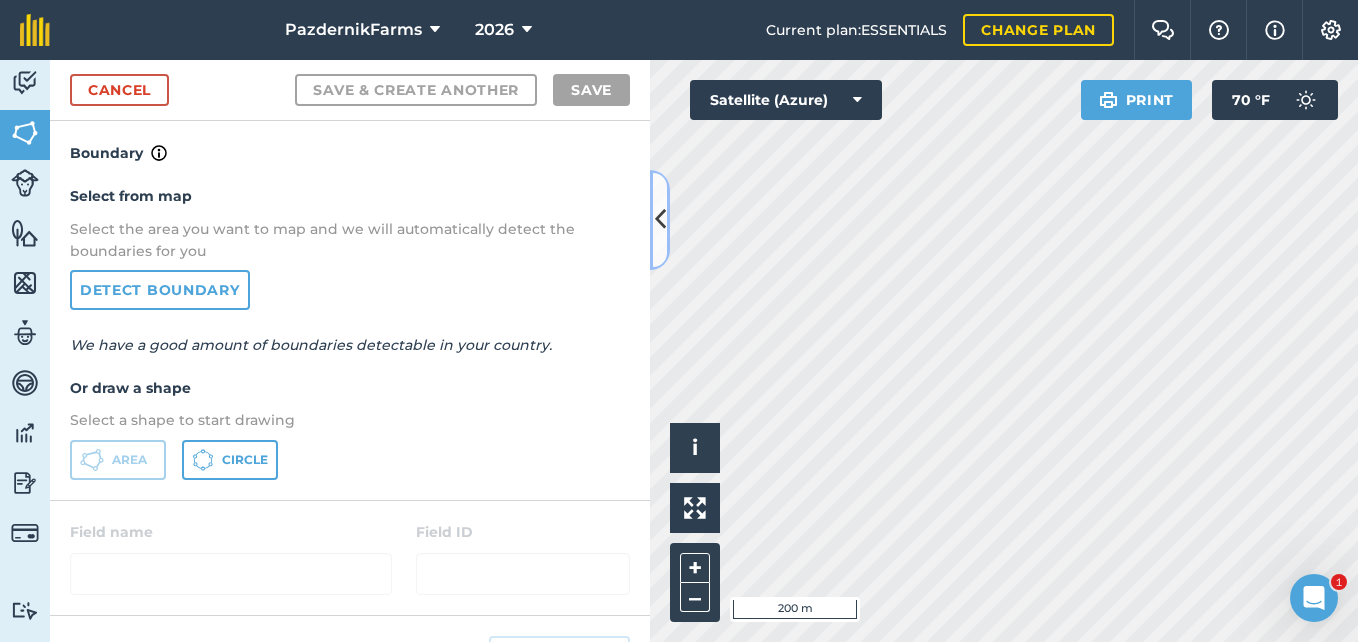 click at bounding box center (660, 220) 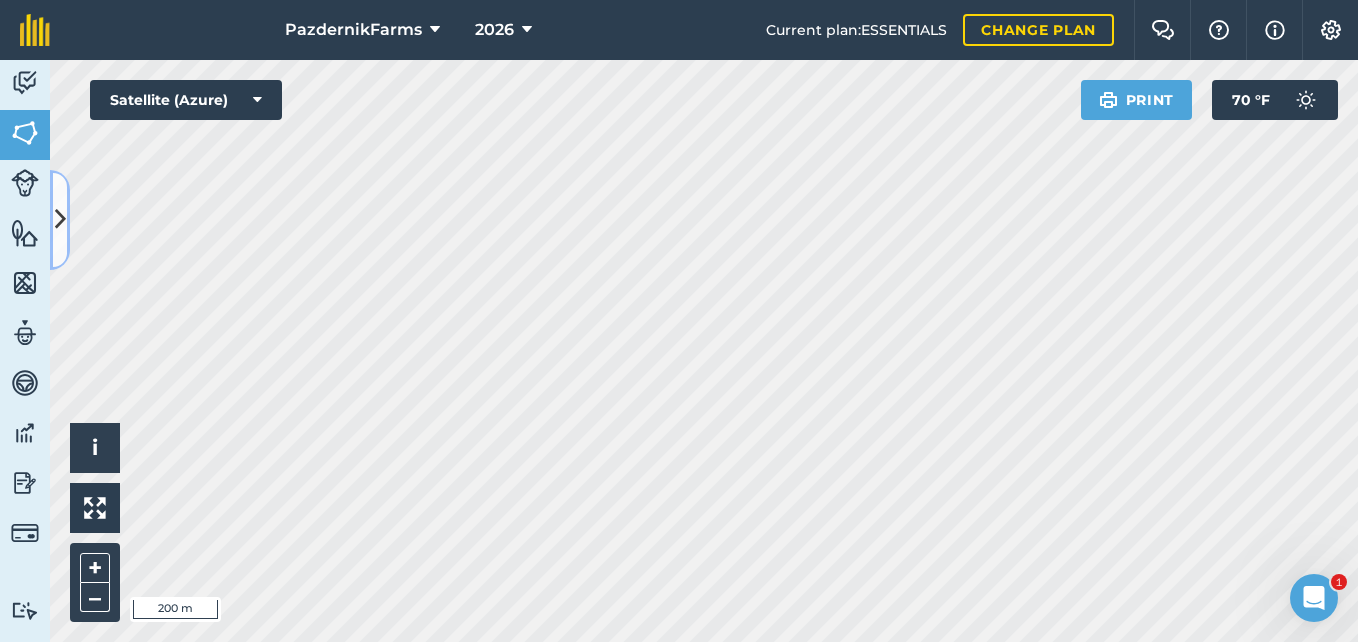 click at bounding box center [60, 220] 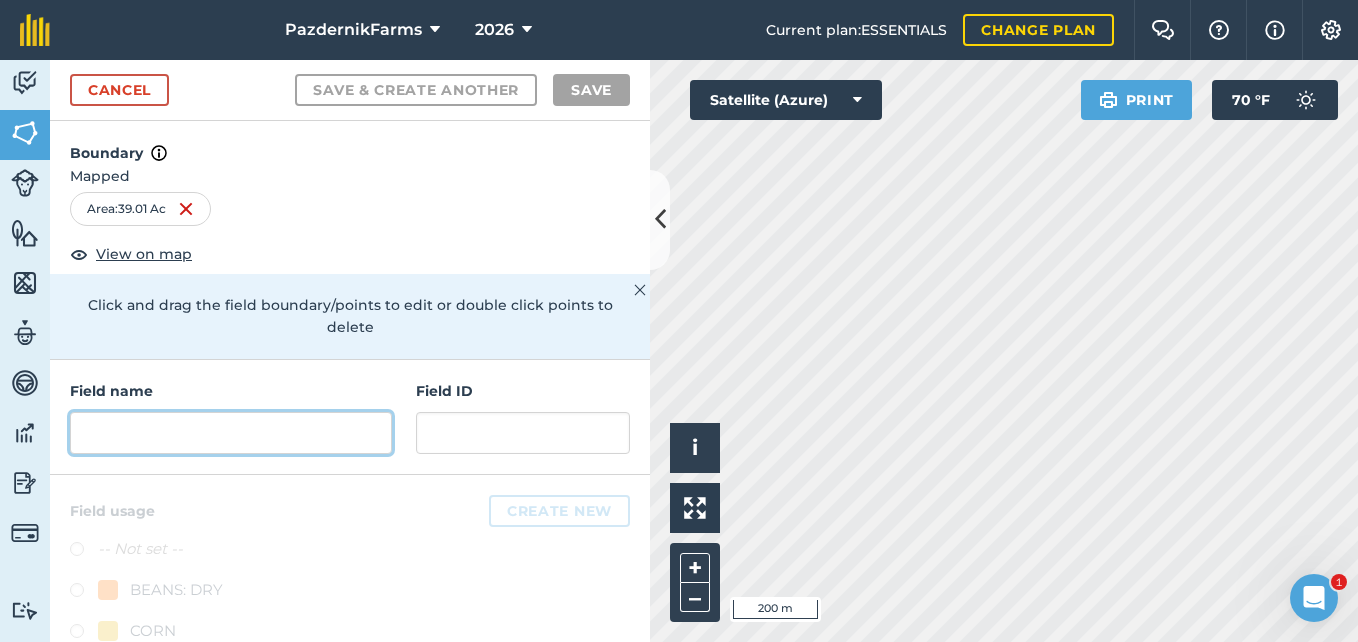 click at bounding box center [231, 433] 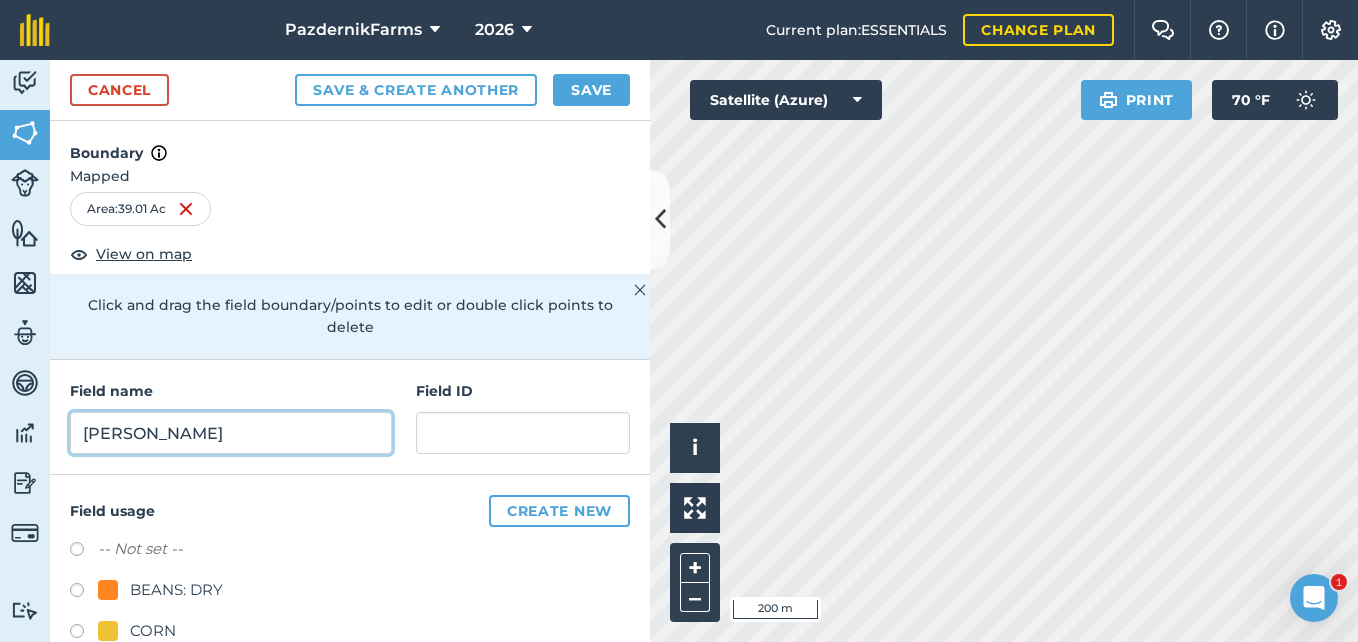 type on "[PERSON_NAME]" 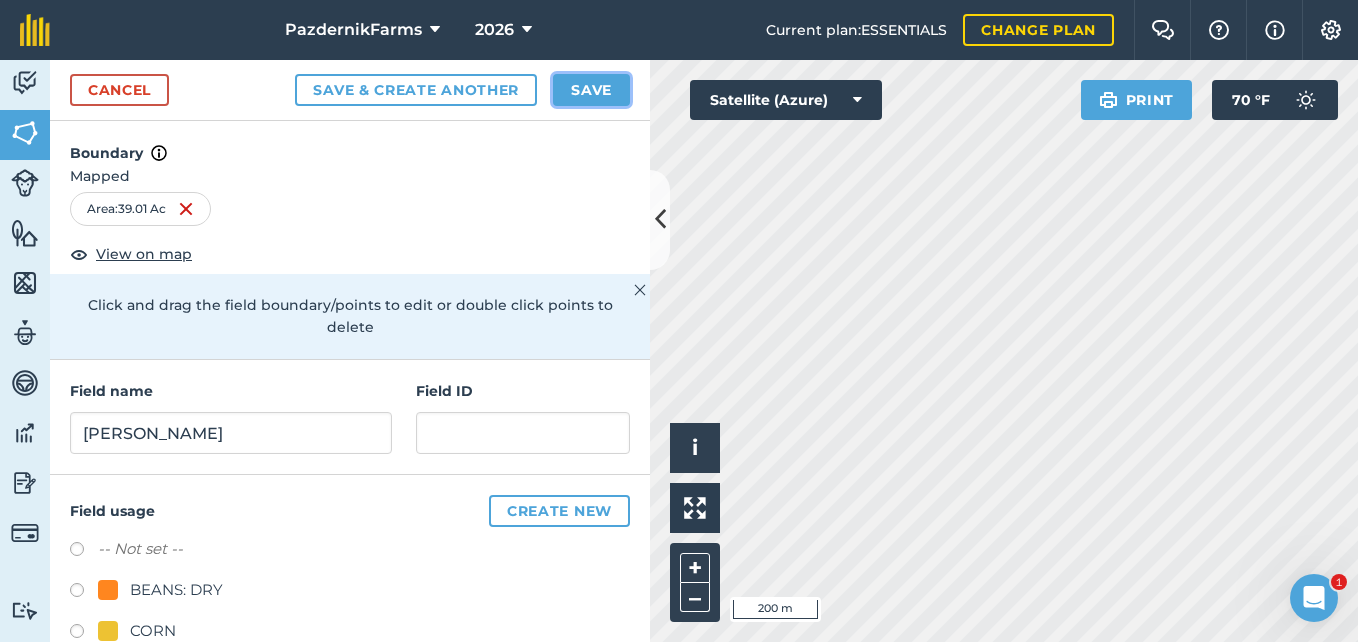 click on "Save" at bounding box center [591, 90] 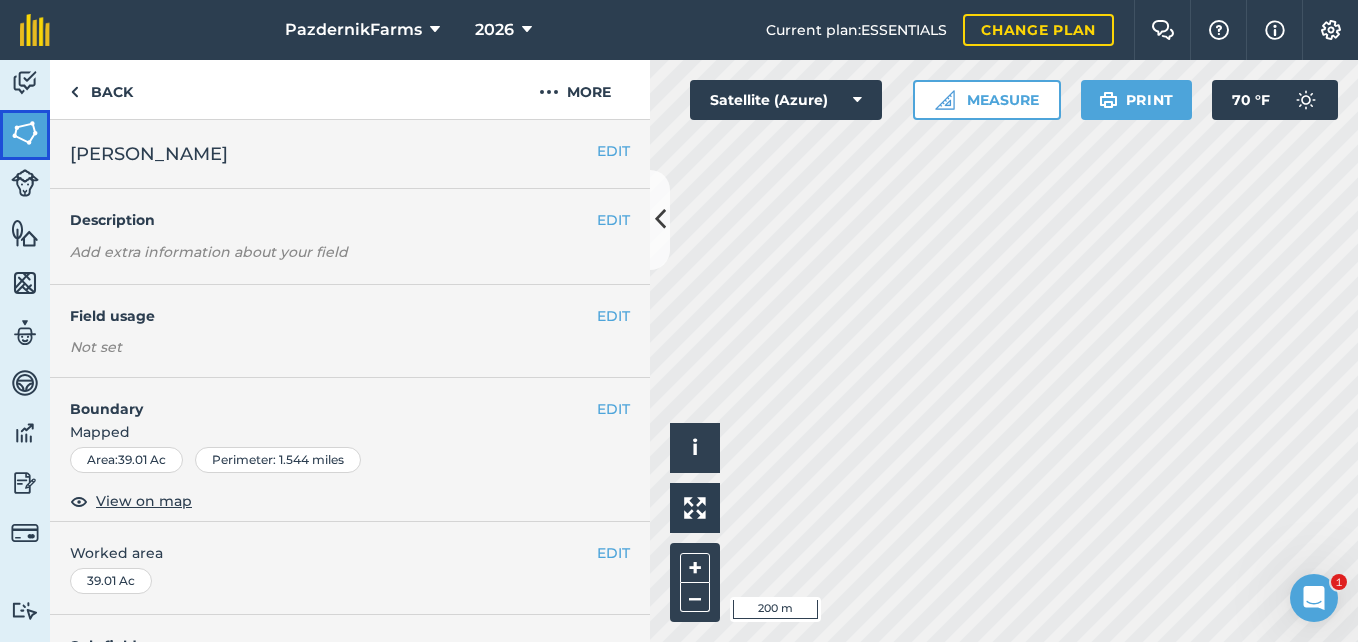 click at bounding box center (25, 133) 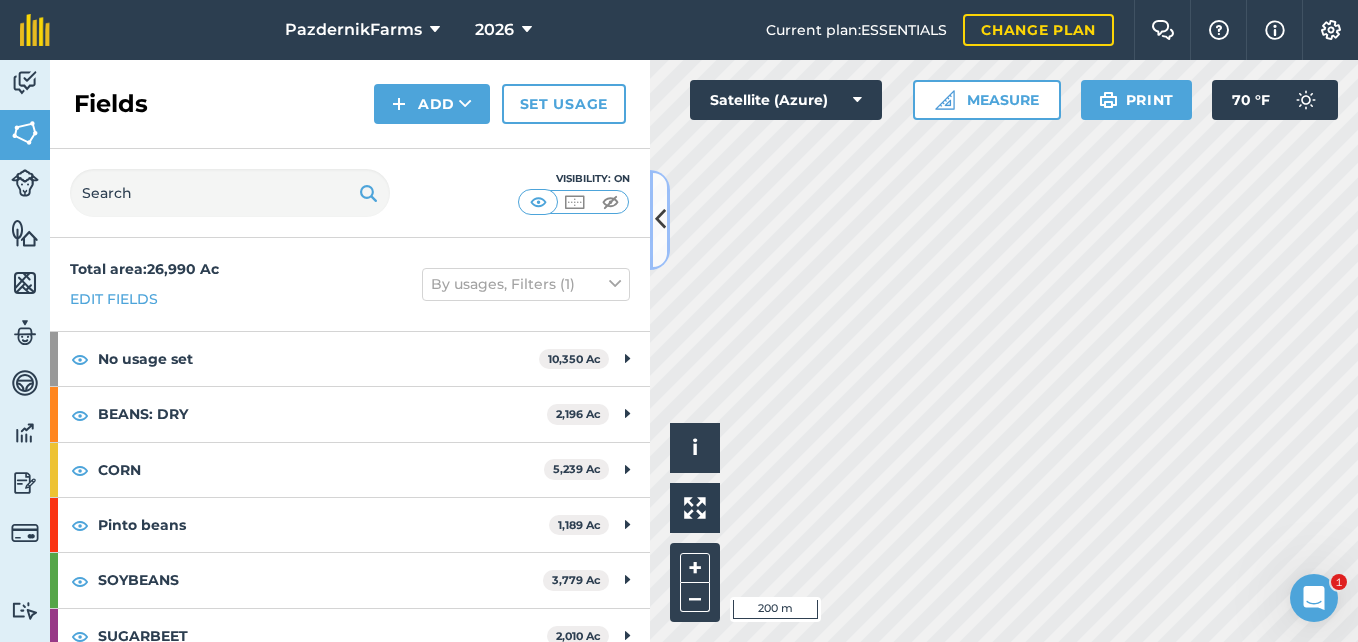 click at bounding box center (660, 220) 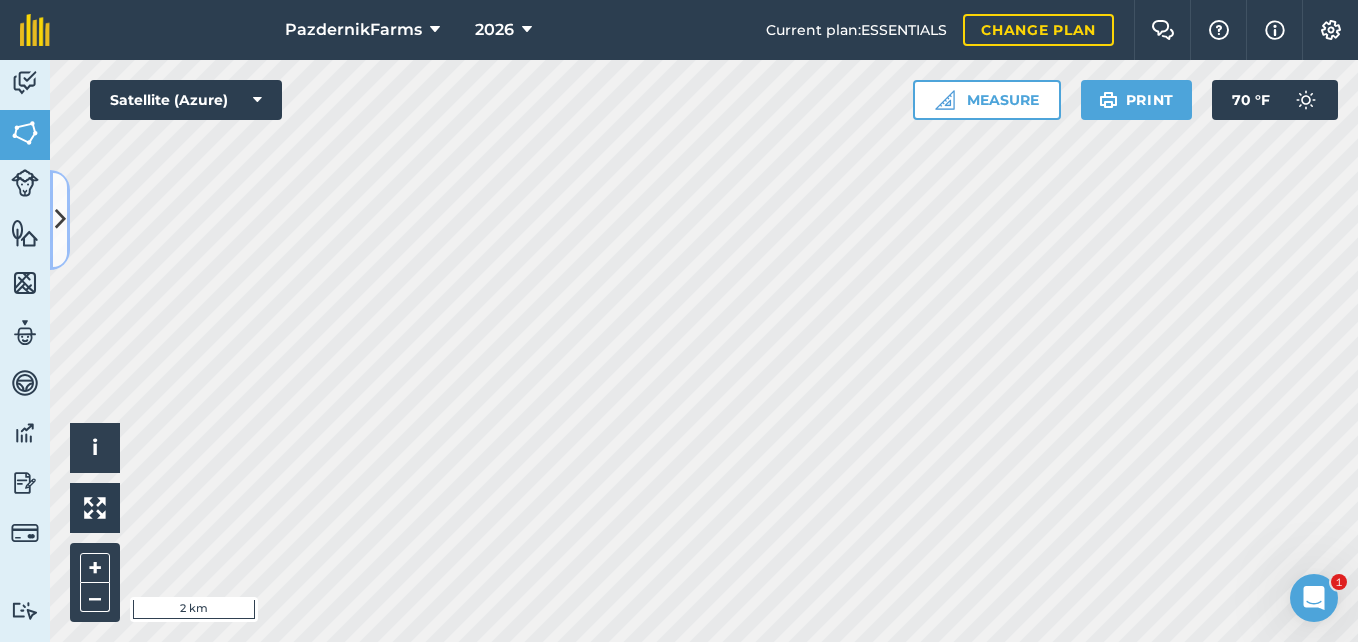 click at bounding box center (60, 220) 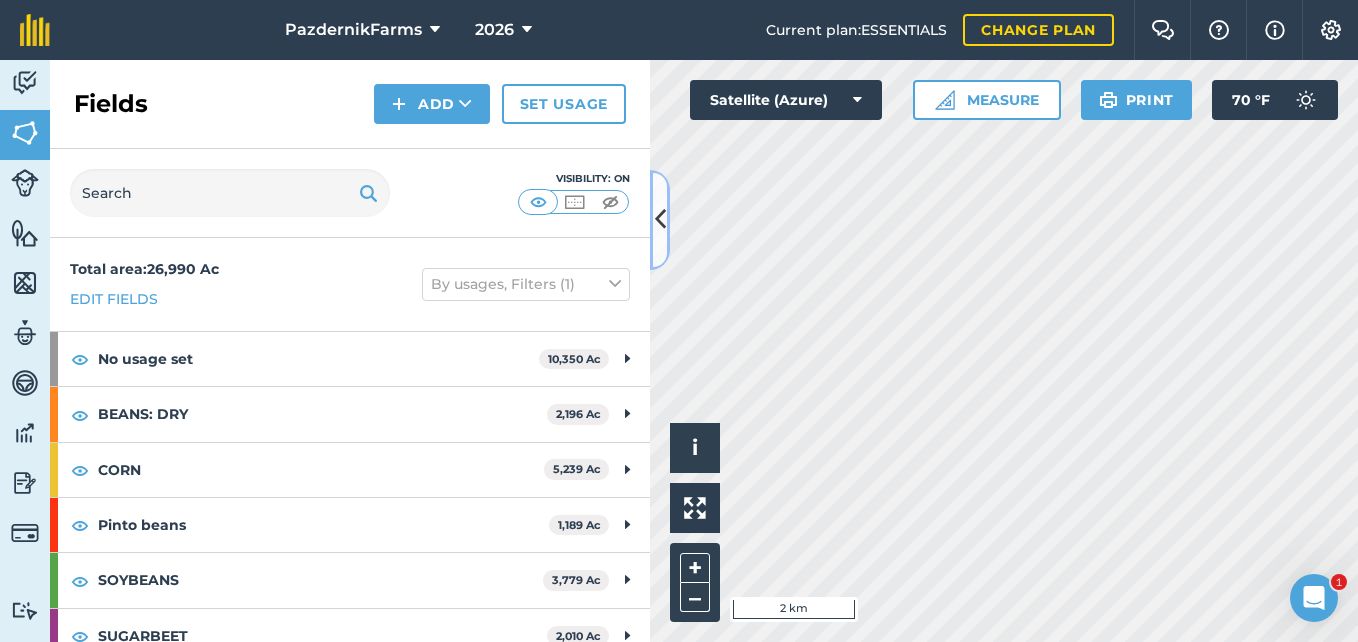 click at bounding box center (660, 219) 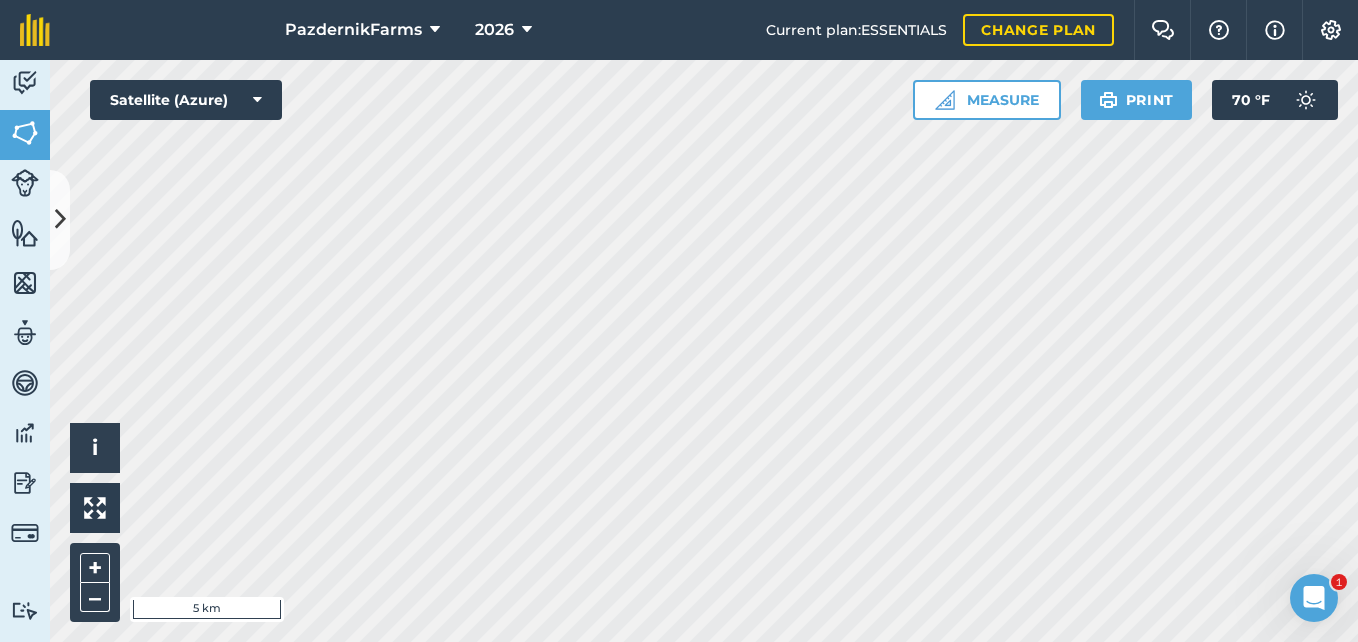 click on "PazdernikFarms 2026 Current plan :  ESSENTIALS   Change plan Farm Chat Help Info Settings PazdernikFarms  -  2026 Reproduced with the permission of  Microsoft Printed on  [DATE] Field usages No usage set BEANS: DRY CORN Pinto beans SOYBEANS SUGARBEET WHEAT Feature types Trees Water Activity Fields Livestock Features Maps Team Vehicles Data Reporting Billing Tutorials Tutorials Fields   Add   Set usage Visibility: On Total area :  26,990   Ac Edit fields By usages, Filters (1) No usage set 10,350   [PERSON_NAME][GEOGRAPHIC_DATA]  156.2   [PERSON_NAME][GEOGRAPHIC_DATA]  147.9   [PERSON_NAME][GEOGRAPHIC_DATA]  269.1   [PERSON_NAME][GEOGRAPHIC_DATA]  302.9   [PERSON_NAME][GEOGRAPHIC_DATA]  282   [GEOGRAPHIC_DATA][PERSON_NAME]  260.1   [PERSON_NAME]  321.9   [PERSON_NAME][GEOGRAPHIC_DATA]  223.7   [PERSON_NAME]  46.57   [PERSON_NAME][GEOGRAPHIC_DATA]  86.64   [PERSON_NAME]  77.41   [PERSON_NAME]  234.2   [PERSON_NAME][GEOGRAPHIC_DATA]  396.8   [PERSON_NAME]  73.83   [PERSON_NAME]  206   [PERSON_NAME][GEOGRAPHIC_DATA]  68.97   [PERSON_NAME]  507.1   [PERSON_NAME][GEOGRAPHIC_DATA]  61.89   [PERSON_NAME]  73.1   [PERSON_NAME][GEOGRAPHIC_DATA]  530.5   [PERSON_NAME]  37.21   [PERSON_NAME]  71.81   [PERSON_NAME]  144   [PERSON_NAME]  151.5   [PERSON_NAME]  122.3   Ac 114.3" at bounding box center (679, 321) 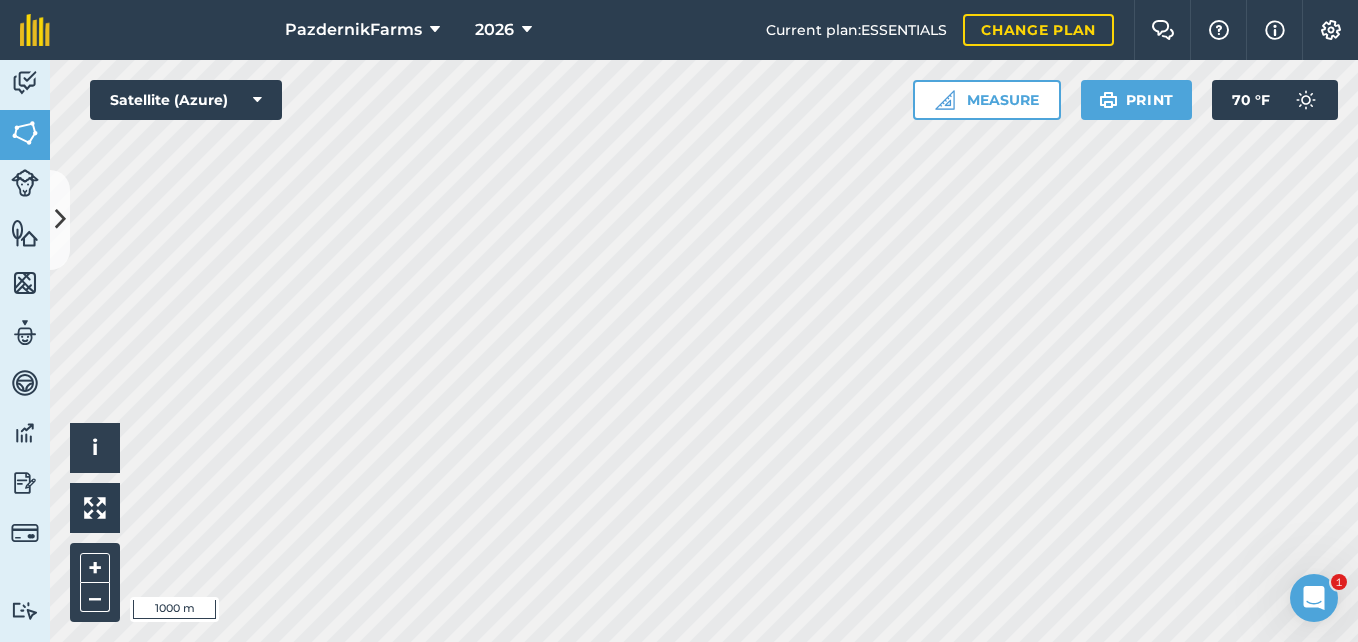 click on "PazdernikFarms 2026 Current plan :  ESSENTIALS   Change plan Farm Chat Help Info Settings PazdernikFarms  -  2026 Reproduced with the permission of  Microsoft Printed on  [DATE] Field usages No usage set BEANS: DRY CORN Pinto beans SOYBEANS SUGARBEET WHEAT Feature types Trees Water Activity Fields Livestock Features Maps Team Vehicles Data Reporting Billing Tutorials Tutorials Fields   Add   Set usage Visibility: On Total area :  26,990   Ac Edit fields By usages, Filters (1) No usage set 10,350   [PERSON_NAME][GEOGRAPHIC_DATA]  156.2   [PERSON_NAME][GEOGRAPHIC_DATA]  147.9   [PERSON_NAME][GEOGRAPHIC_DATA]  269.1   [PERSON_NAME][GEOGRAPHIC_DATA]  302.9   [PERSON_NAME][GEOGRAPHIC_DATA]  282   [GEOGRAPHIC_DATA][PERSON_NAME]  260.1   [PERSON_NAME]  321.9   [PERSON_NAME][GEOGRAPHIC_DATA]  223.7   [PERSON_NAME]  46.57   [PERSON_NAME][GEOGRAPHIC_DATA]  86.64   [PERSON_NAME]  77.41   [PERSON_NAME]  234.2   [PERSON_NAME][GEOGRAPHIC_DATA]  396.8   [PERSON_NAME]  73.83   [PERSON_NAME]  206   [PERSON_NAME][GEOGRAPHIC_DATA]  68.97   [PERSON_NAME]  507.1   [PERSON_NAME][GEOGRAPHIC_DATA]  61.89   [PERSON_NAME]  73.1   [PERSON_NAME][GEOGRAPHIC_DATA]  530.5   [PERSON_NAME]  37.21   [PERSON_NAME]  71.81   [PERSON_NAME]  144   [PERSON_NAME]  151.5   [PERSON_NAME]  122.3   Ac 114.3" at bounding box center (679, 321) 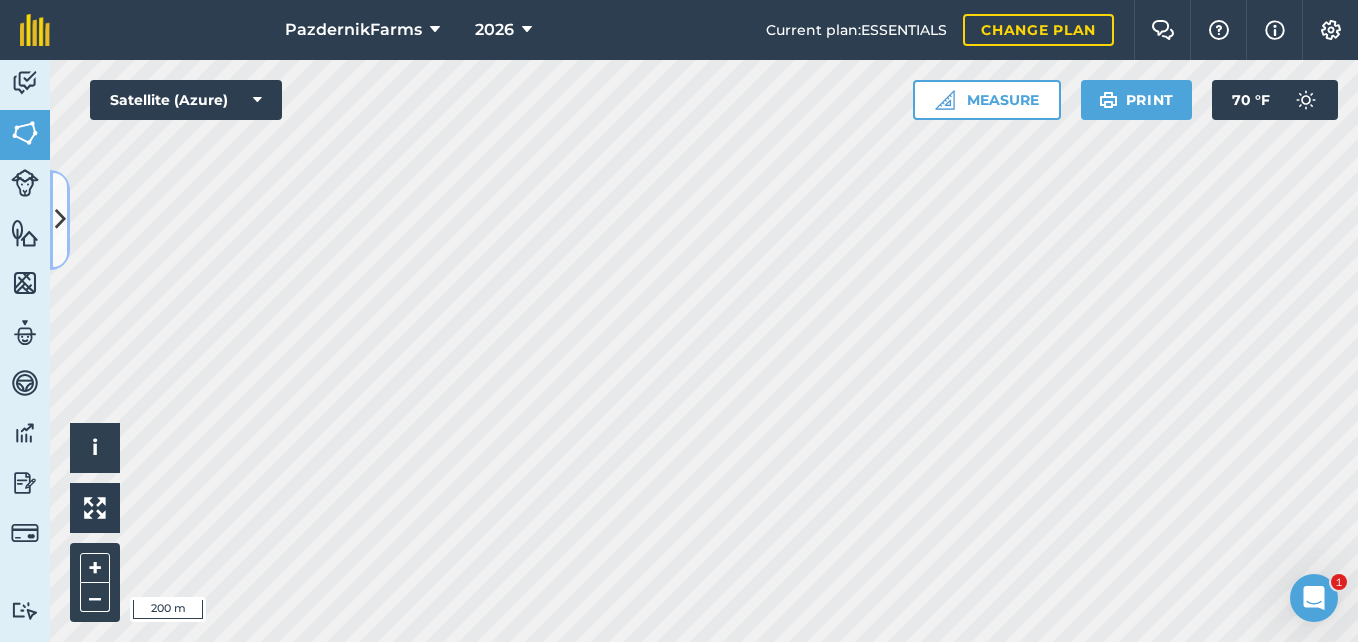 click at bounding box center [60, 220] 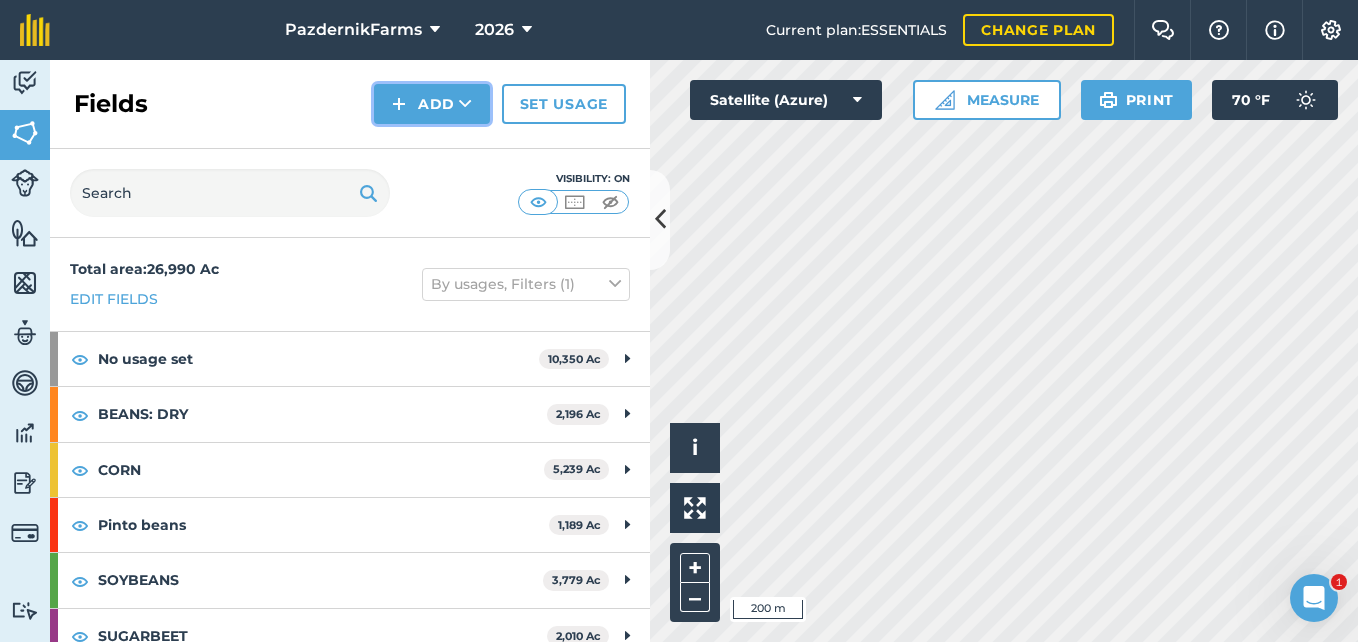 click on "Add" at bounding box center [432, 104] 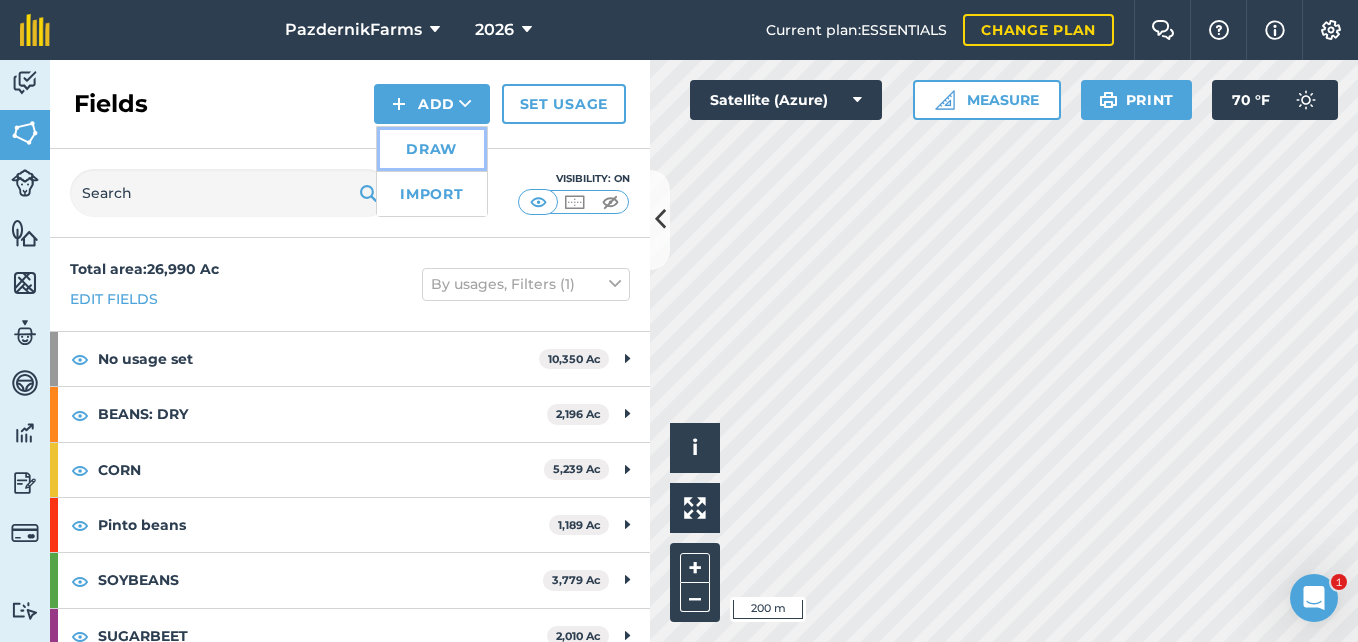 click on "Draw" at bounding box center (432, 149) 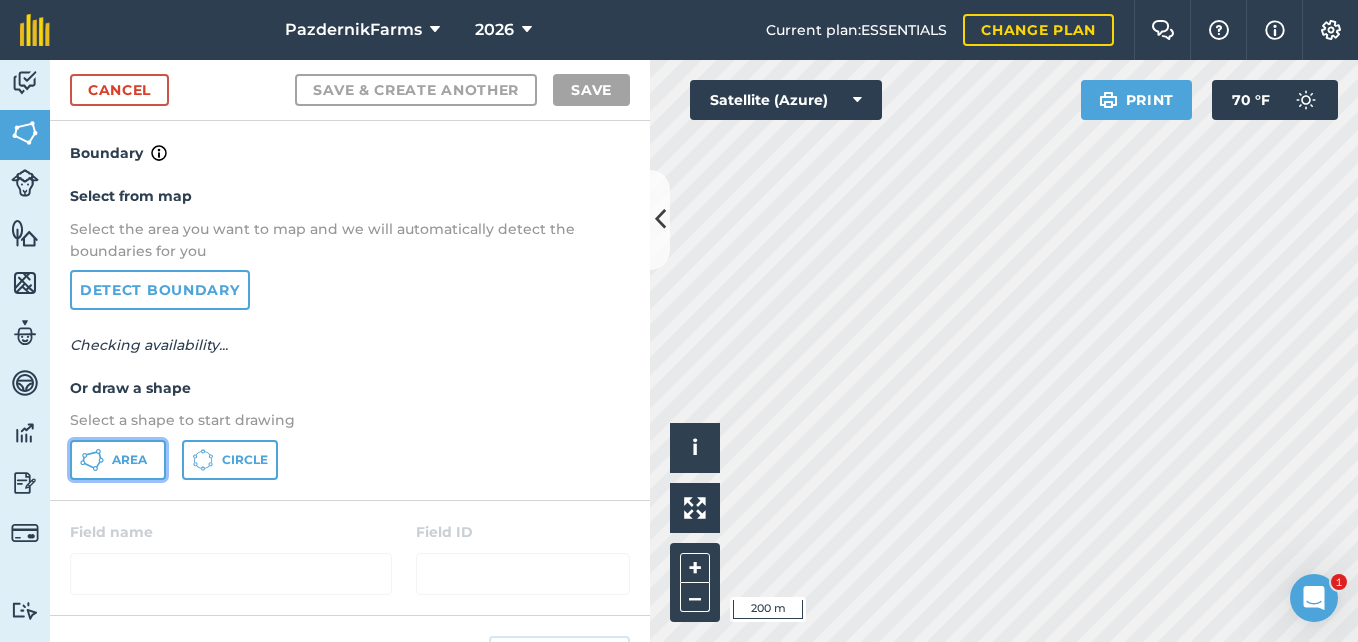 click on "Area" at bounding box center [118, 460] 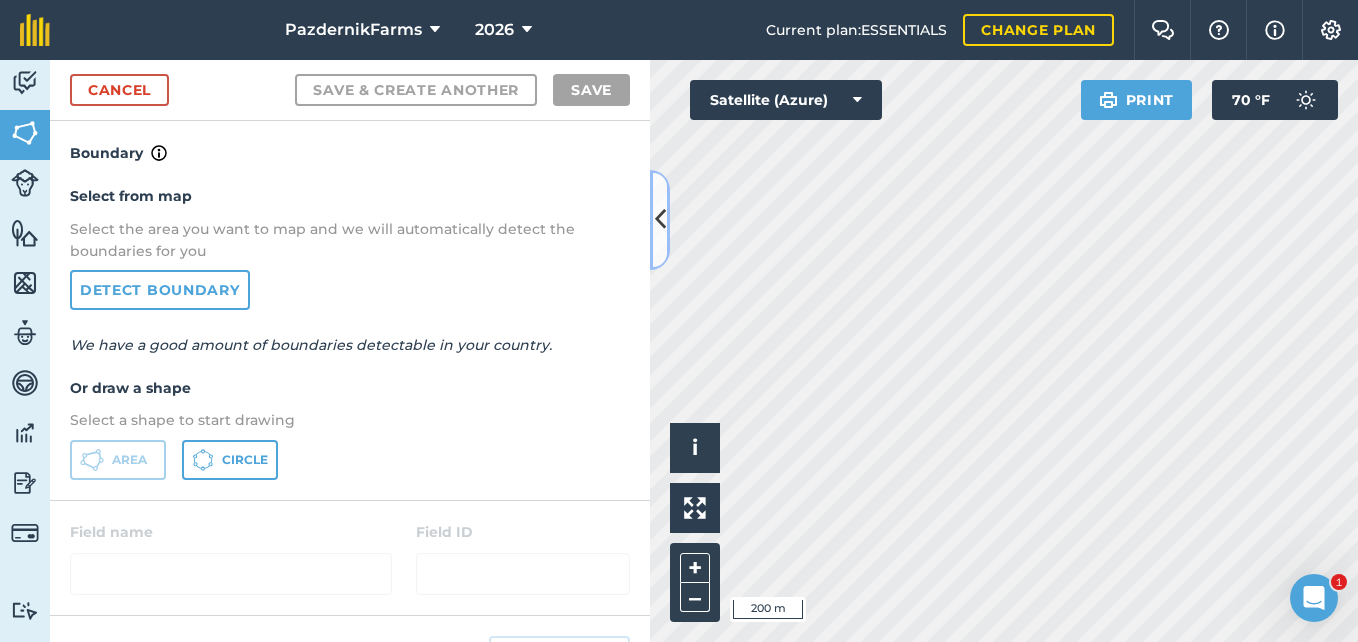 click at bounding box center (660, 220) 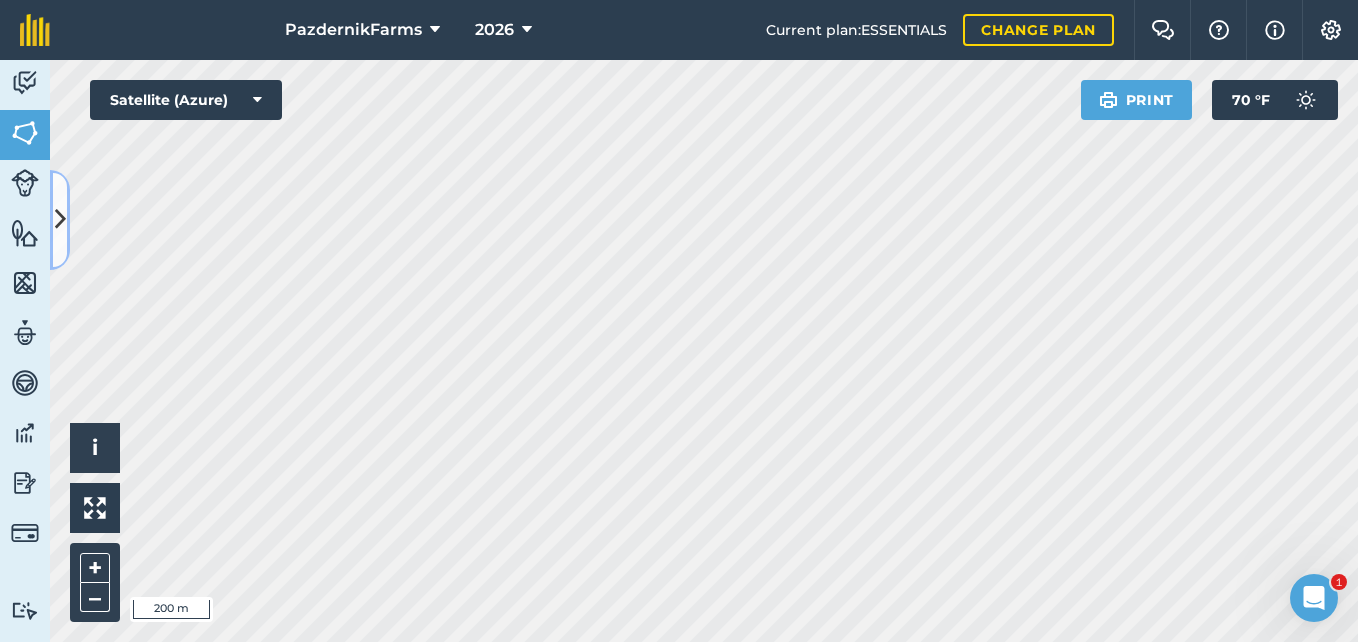 click at bounding box center (60, 219) 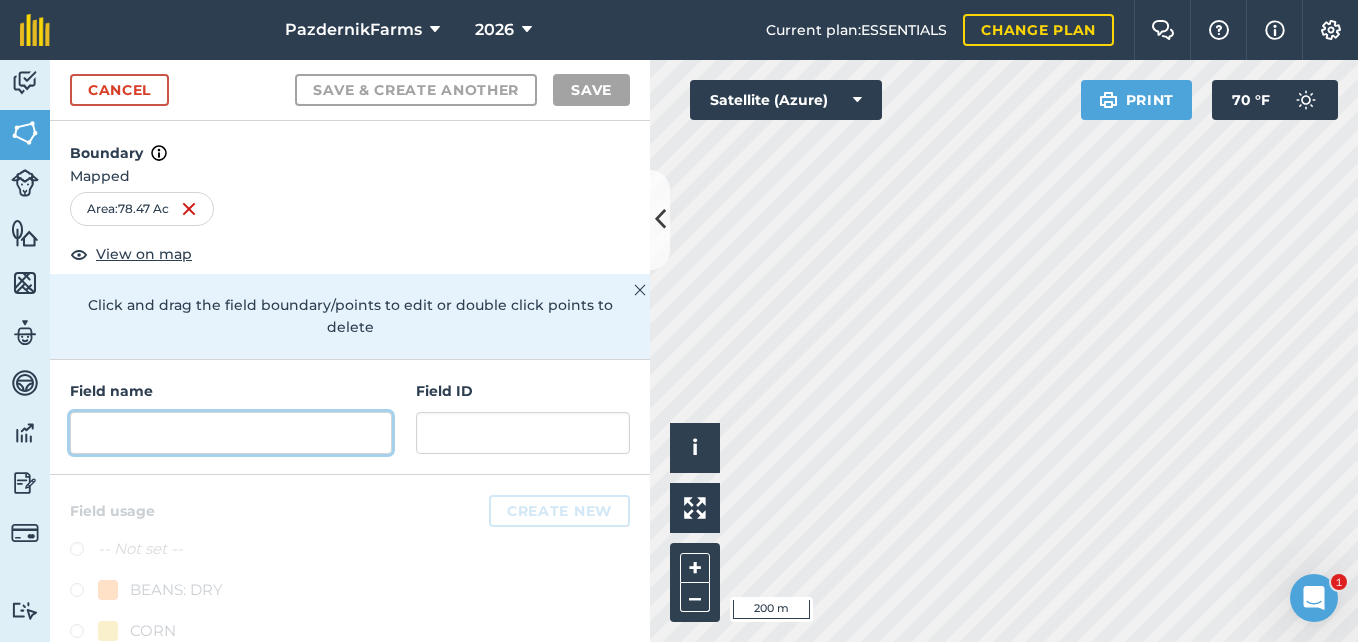 click at bounding box center (231, 433) 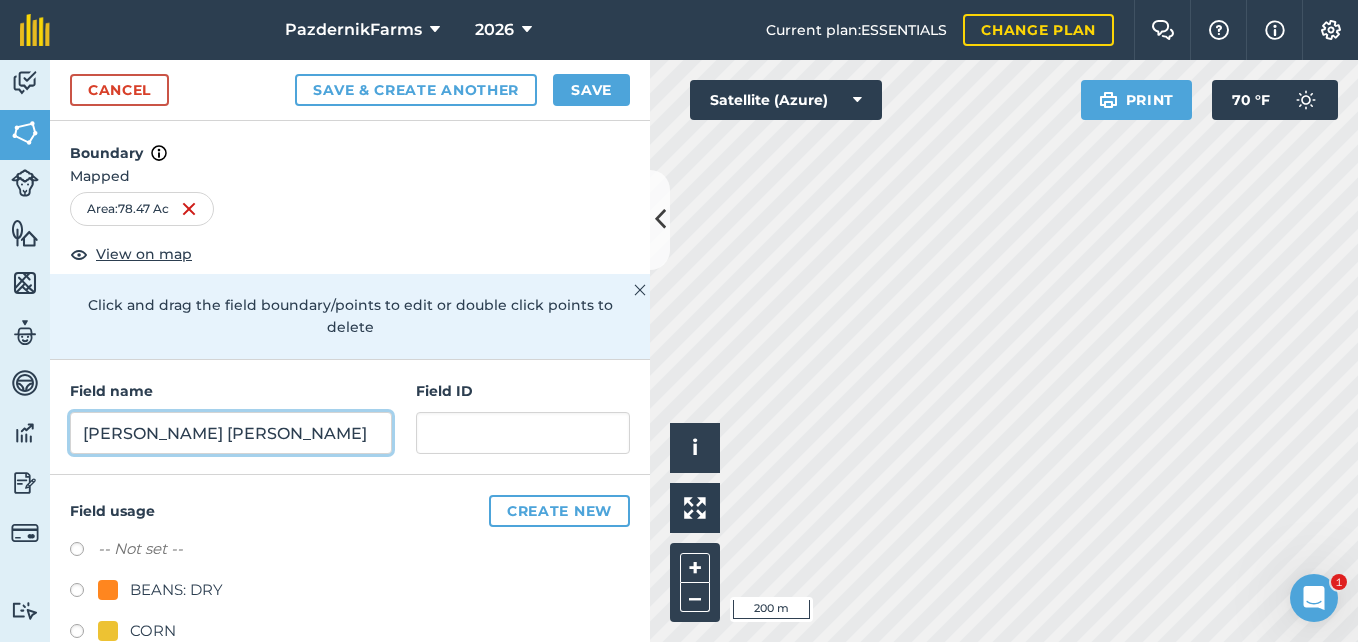 type on "[PERSON_NAME] [PERSON_NAME]" 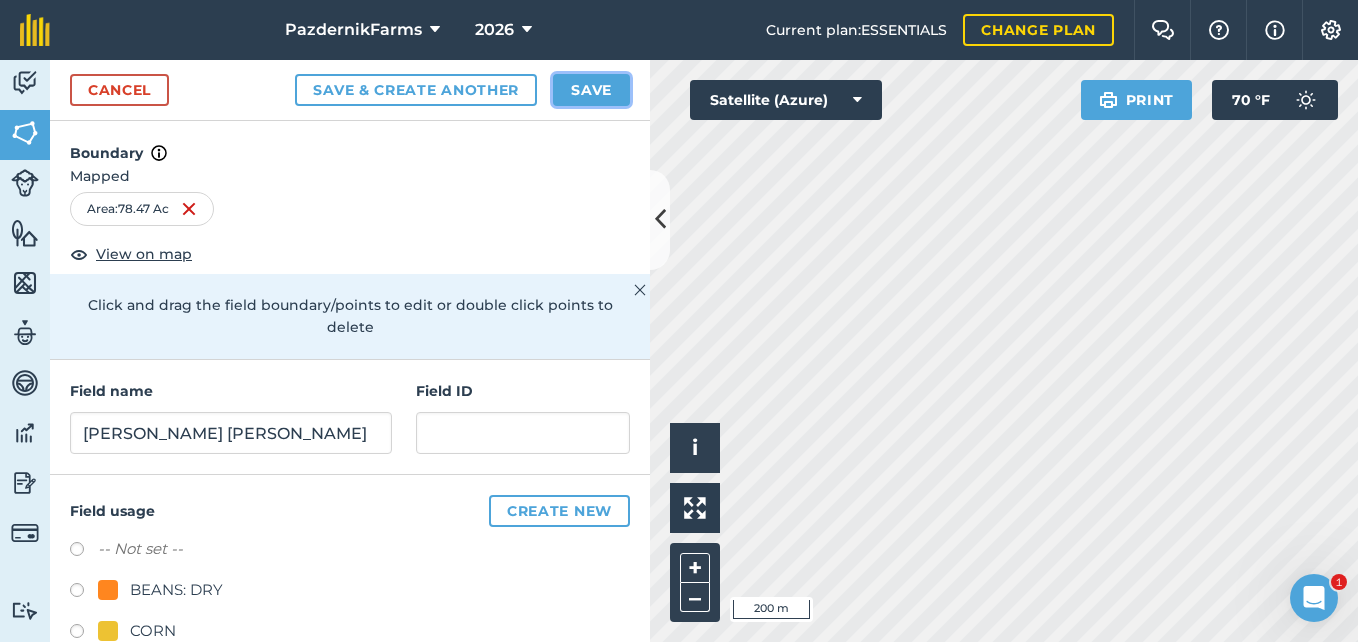 click on "Save" at bounding box center [591, 90] 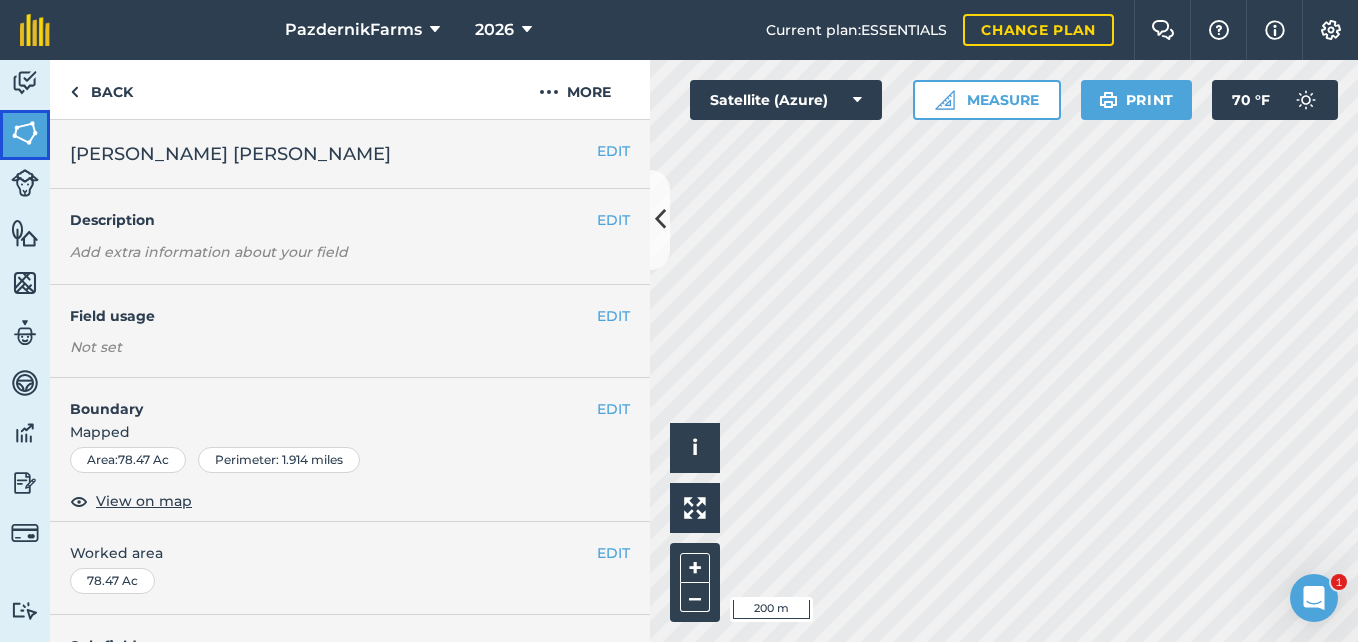 click at bounding box center [25, 133] 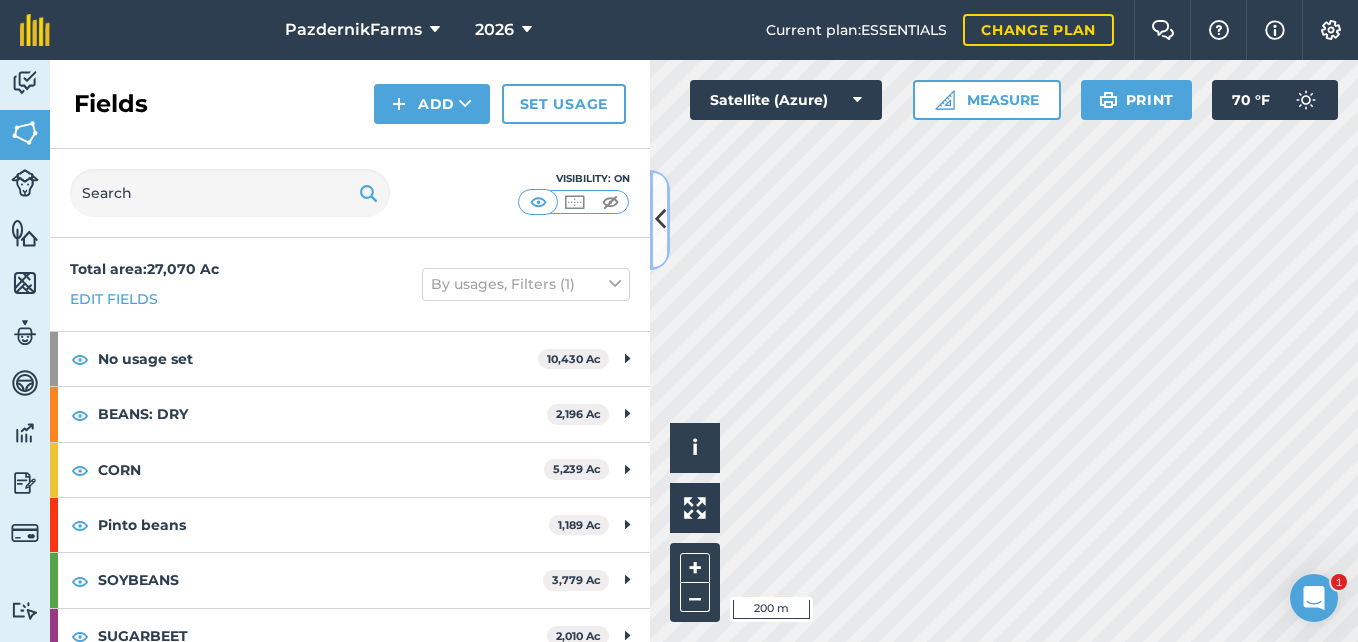 click at bounding box center (660, 219) 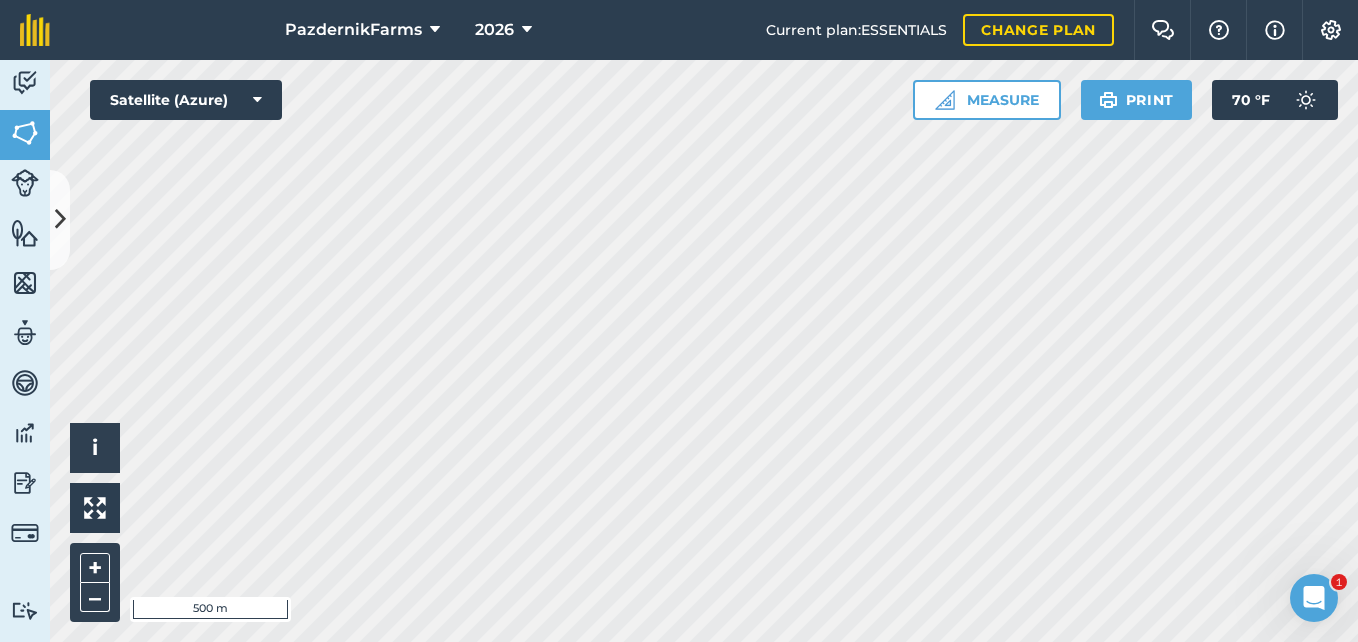 click on "PazdernikFarms 2026 Current plan :  ESSENTIALS   Change plan Farm Chat Help Info Settings PazdernikFarms  -  2026 Reproduced with the permission of  Microsoft Printed on  [DATE] Field usages No usage set BEANS: DRY CORN Pinto beans SOYBEANS SUGARBEET WHEAT Feature types Trees Water Activity Fields Livestock Features Maps Team Vehicles Data Reporting Billing Tutorials Tutorials Fields   Add   Set usage Visibility: On Total area :  27,070   Ac Edit fields By usages, Filters (1) No usage set 10,430   [PERSON_NAME][GEOGRAPHIC_DATA]  156.2   [PERSON_NAME][GEOGRAPHIC_DATA]  147.9   [GEOGRAPHIC_DATA][PERSON_NAME][GEOGRAPHIC_DATA]  269.1   [PERSON_NAME][GEOGRAPHIC_DATA]  302.9   [PERSON_NAME][GEOGRAPHIC_DATA]  282   [GEOGRAPHIC_DATA][PERSON_NAME]  260.1   [PERSON_NAME]  321.9   [PERSON_NAME]  223.7   [PERSON_NAME]  46.57   [PERSON_NAME][GEOGRAPHIC_DATA]  86.64   [PERSON_NAME]  77.41   [PERSON_NAME]  234.2   [PERSON_NAME][GEOGRAPHIC_DATA]  396.8   [PERSON_NAME]  73.83   [PERSON_NAME]  206   [PERSON_NAME][GEOGRAPHIC_DATA]  68.97   [PERSON_NAME]  507.1   [PERSON_NAME][GEOGRAPHIC_DATA]  61.89   [PERSON_NAME]  73.1   [PERSON_NAME][GEOGRAPHIC_DATA]  530.5   [PERSON_NAME]  37.21   [PERSON_NAME]  71.81   [PERSON_NAME]  144   [PERSON_NAME]  151.5   [PERSON_NAME]  122.3   [PERSON_NAME]  114.3   Ac" at bounding box center [679, 321] 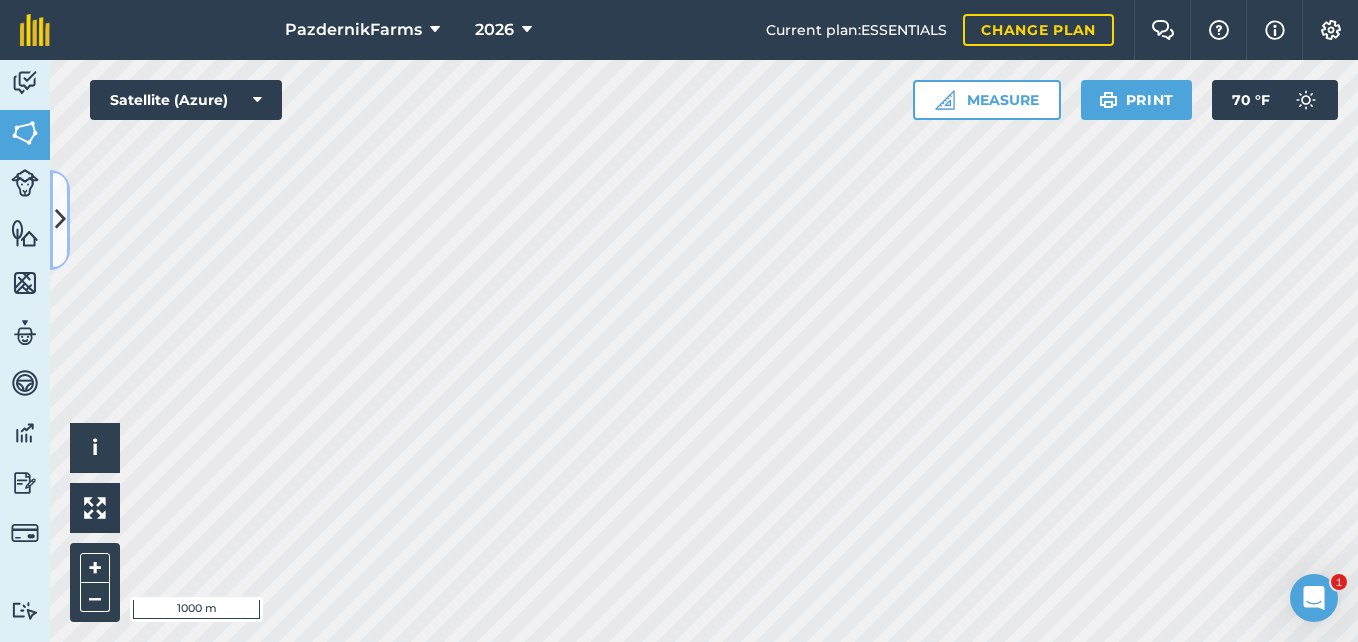 click at bounding box center (60, 220) 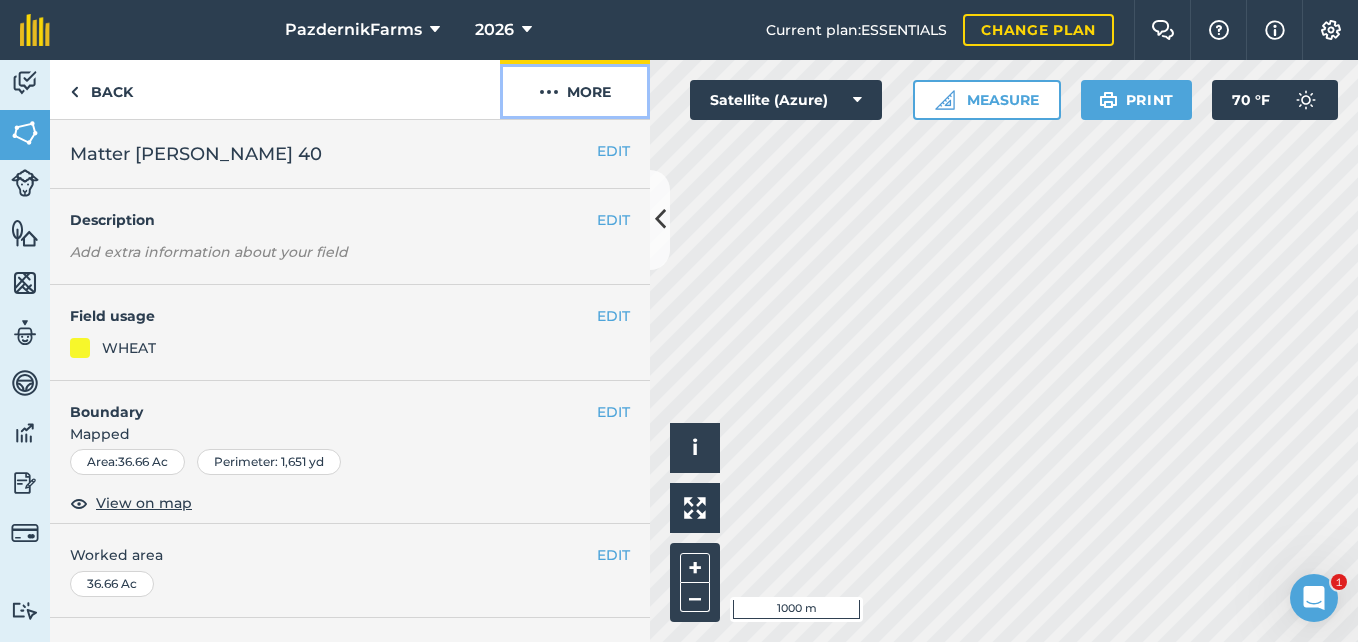click on "More" at bounding box center (575, 89) 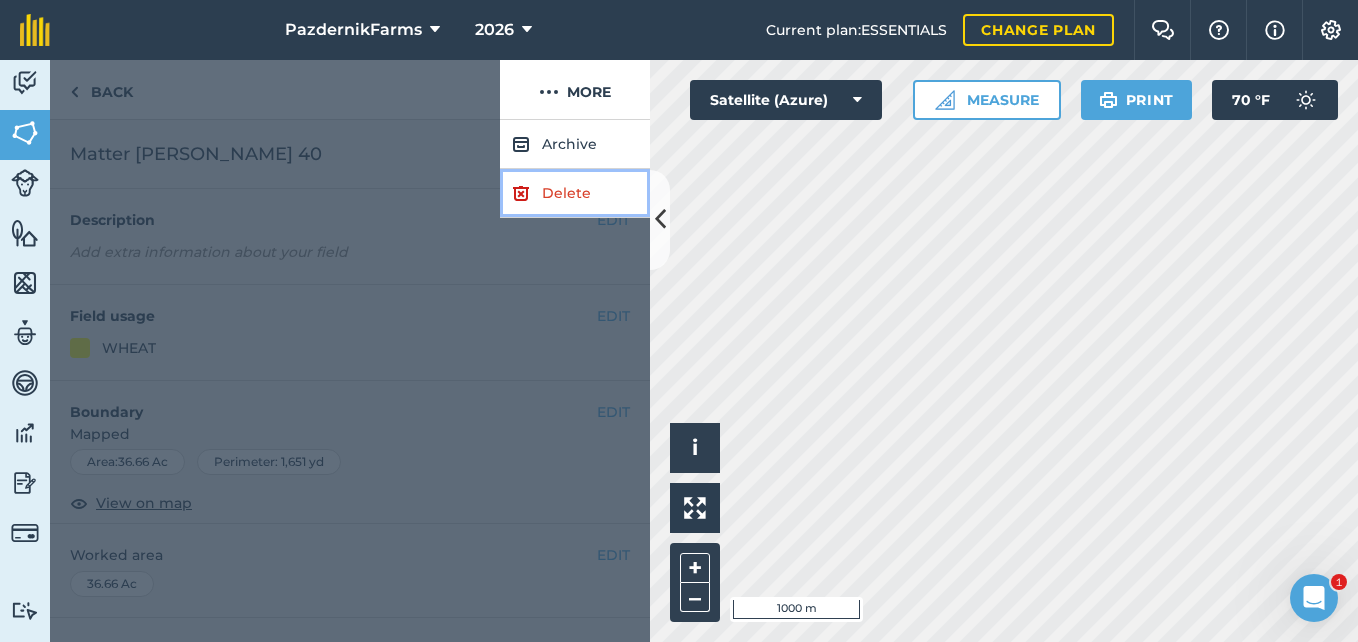 click on "Delete" at bounding box center [575, 193] 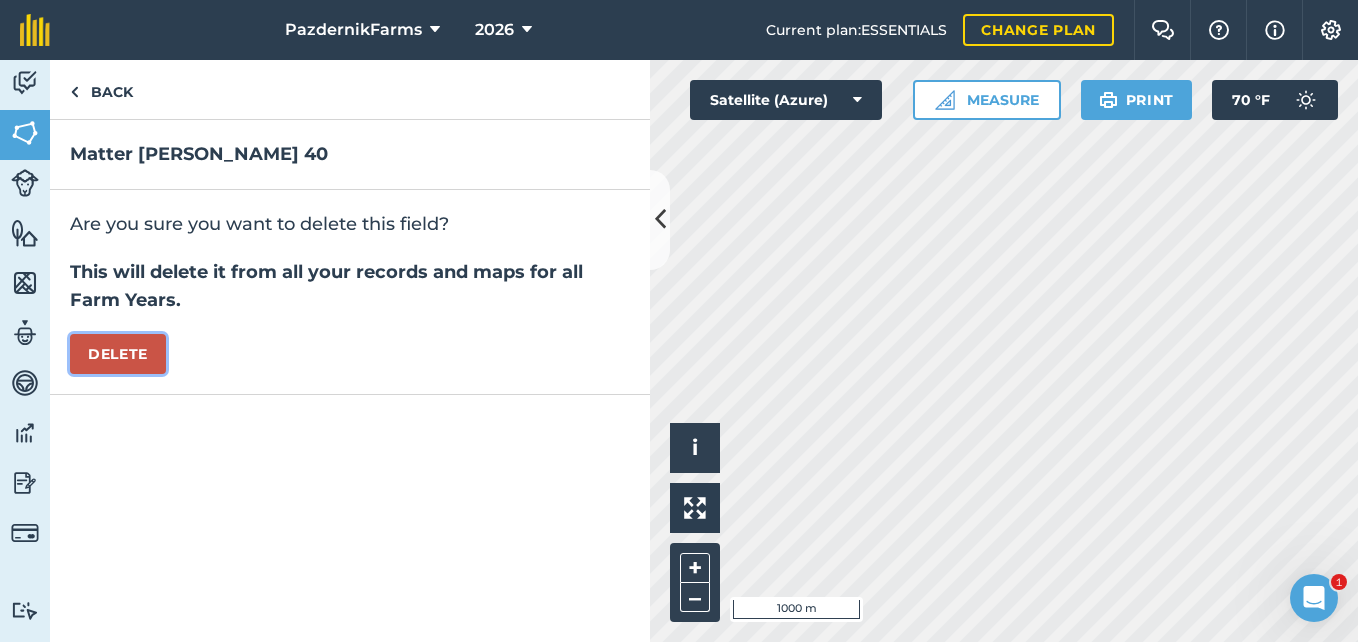 click on "Delete" at bounding box center (118, 354) 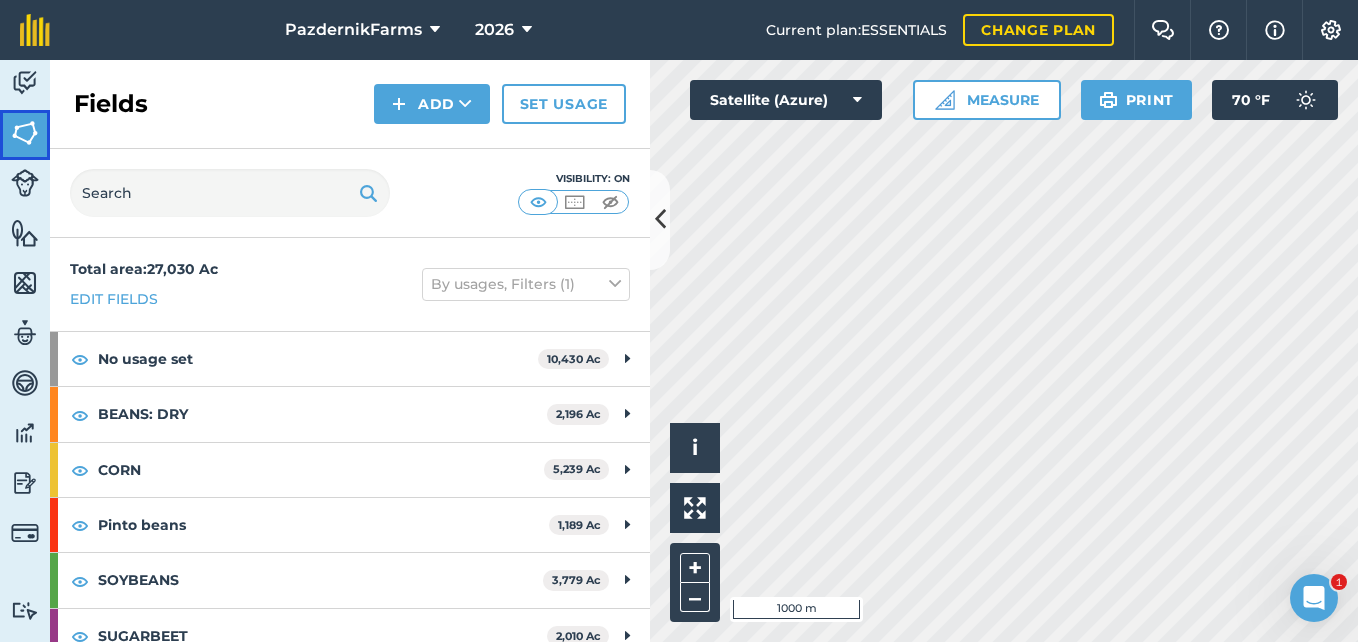 click at bounding box center (25, 133) 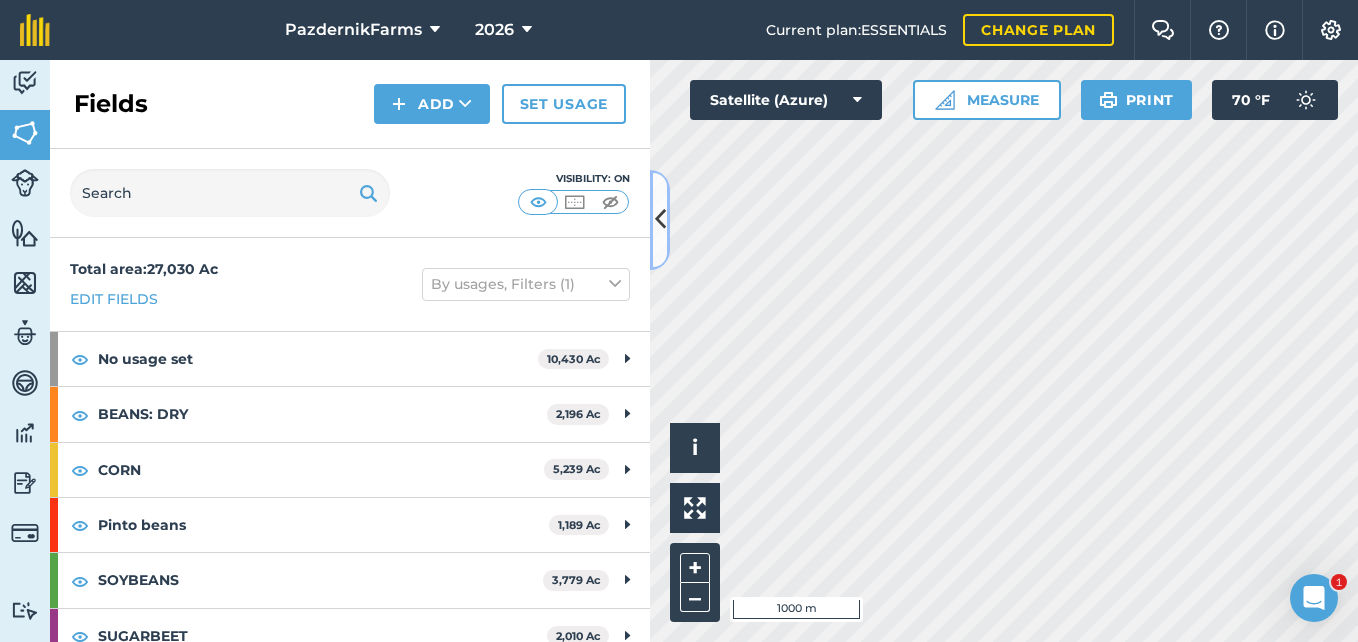 click at bounding box center [660, 219] 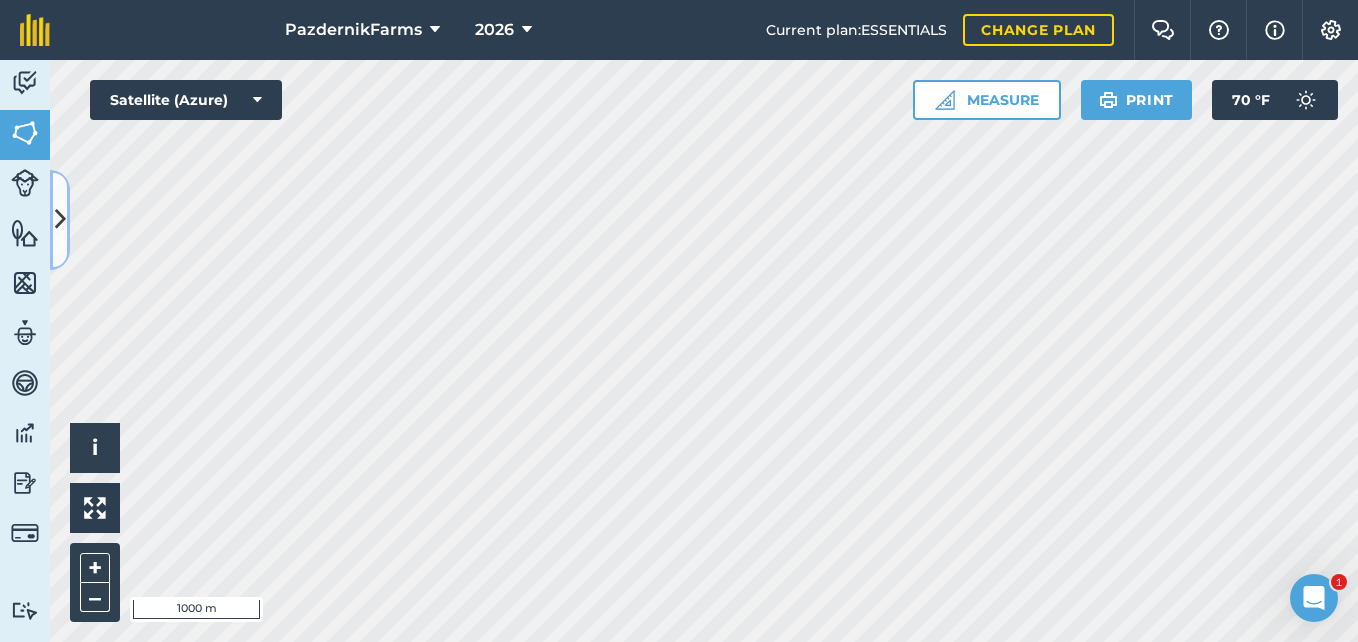 click at bounding box center [60, 219] 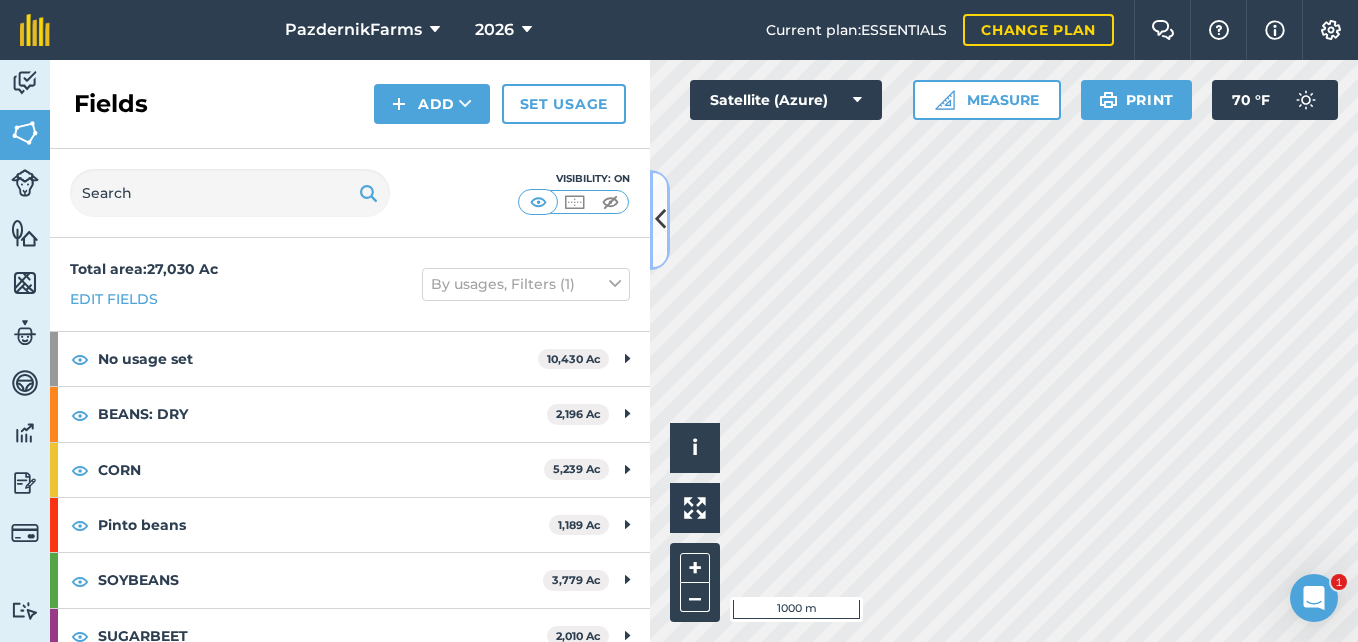 click at bounding box center (660, 219) 